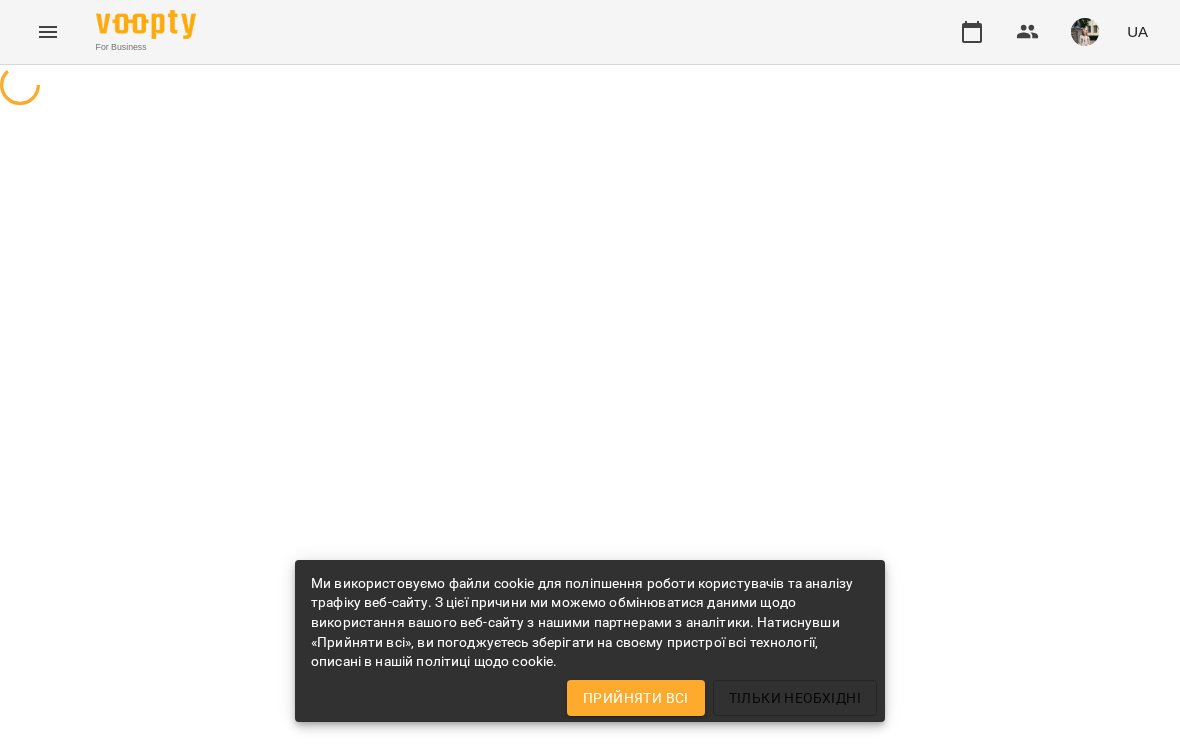 scroll, scrollTop: 0, scrollLeft: 0, axis: both 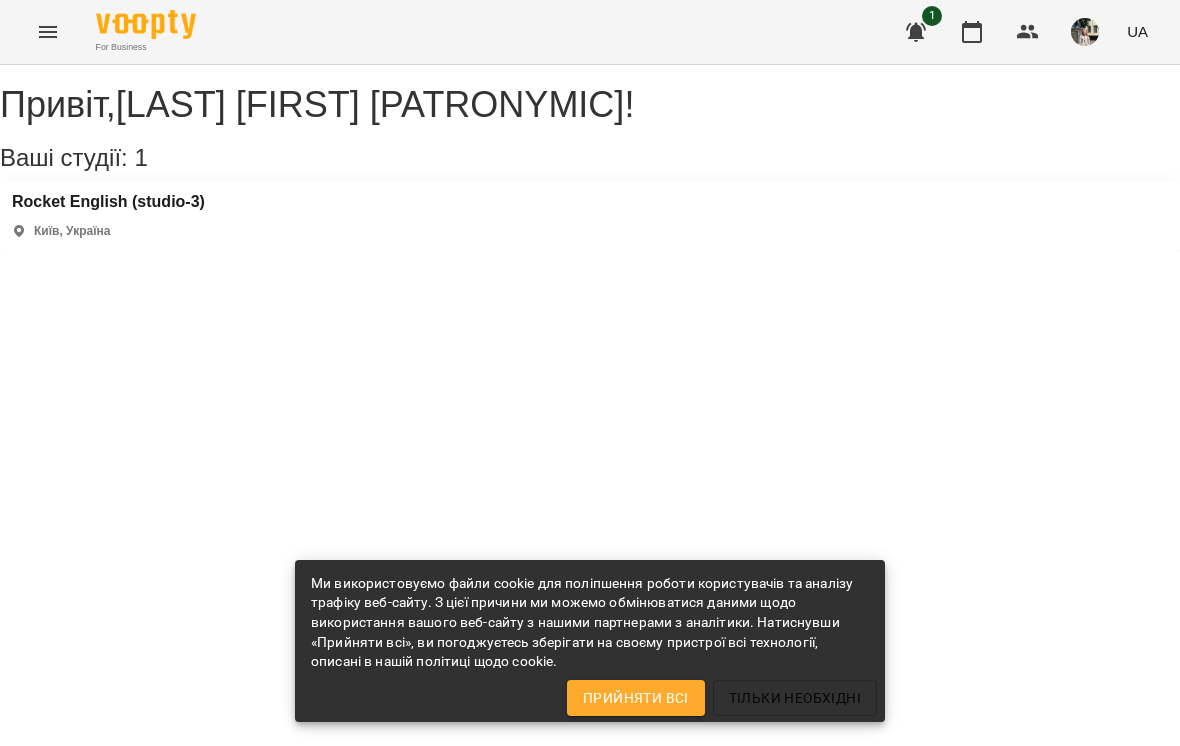 click 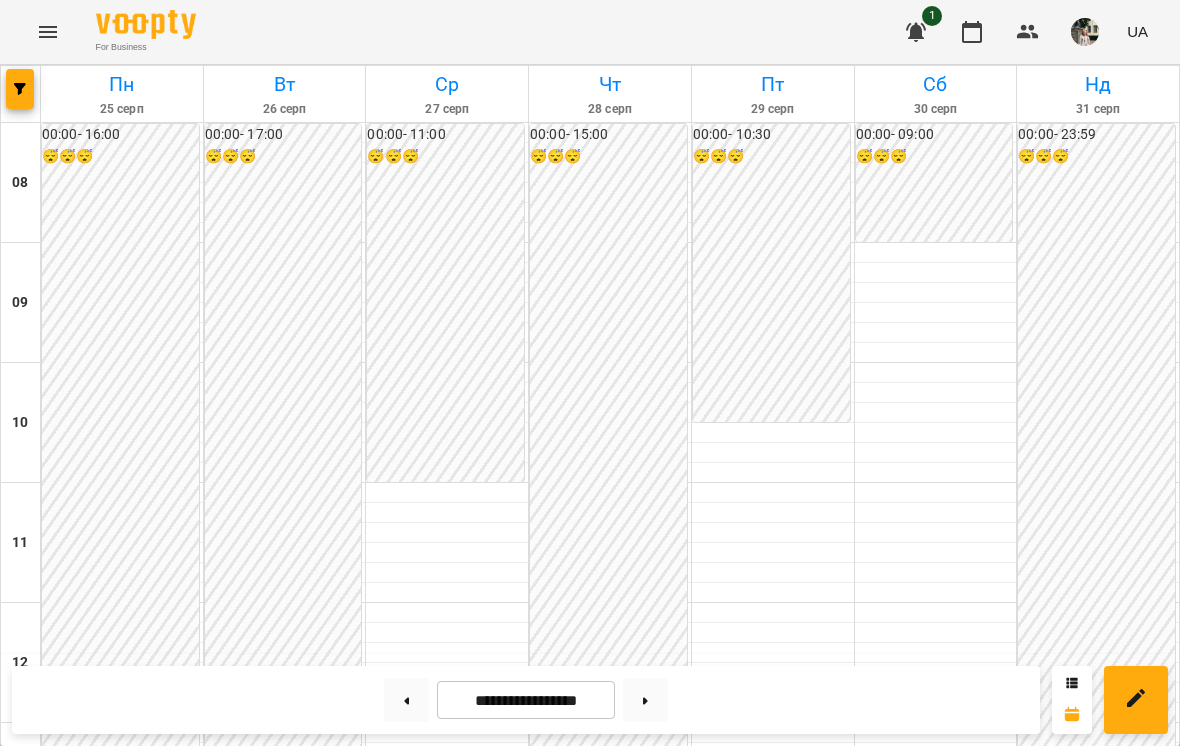 scroll, scrollTop: 1021, scrollLeft: 0, axis: vertical 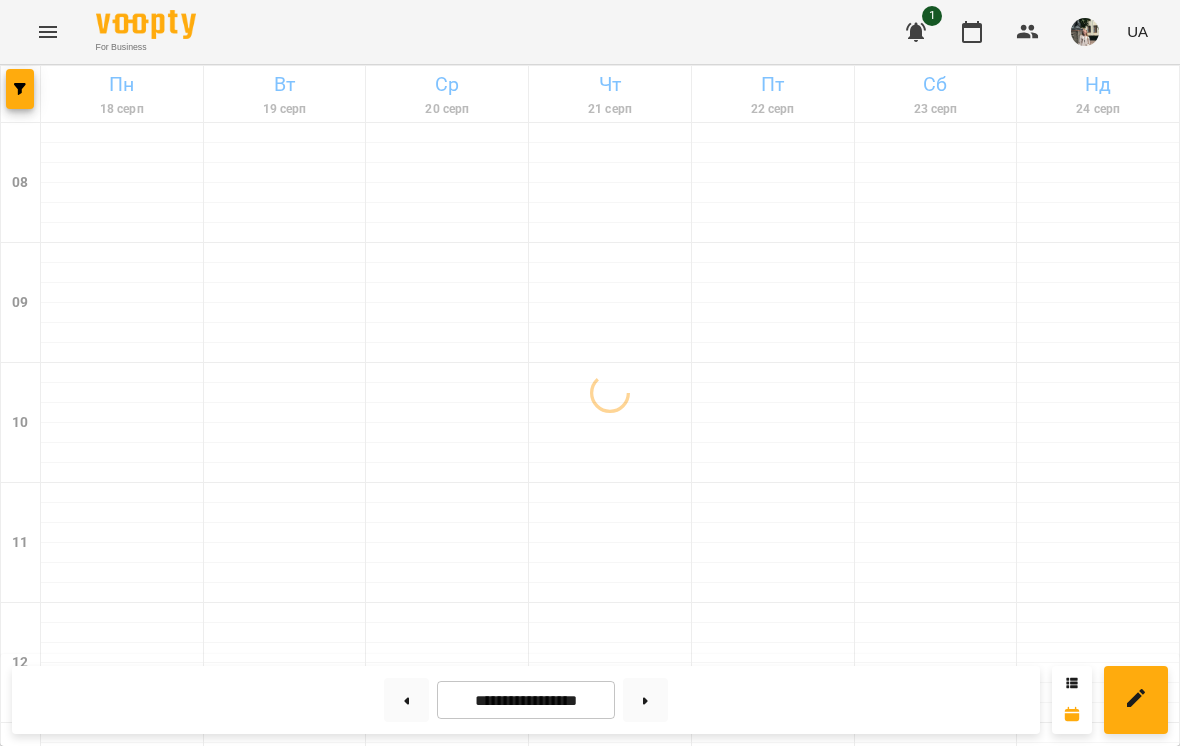 click at bounding box center [406, 700] 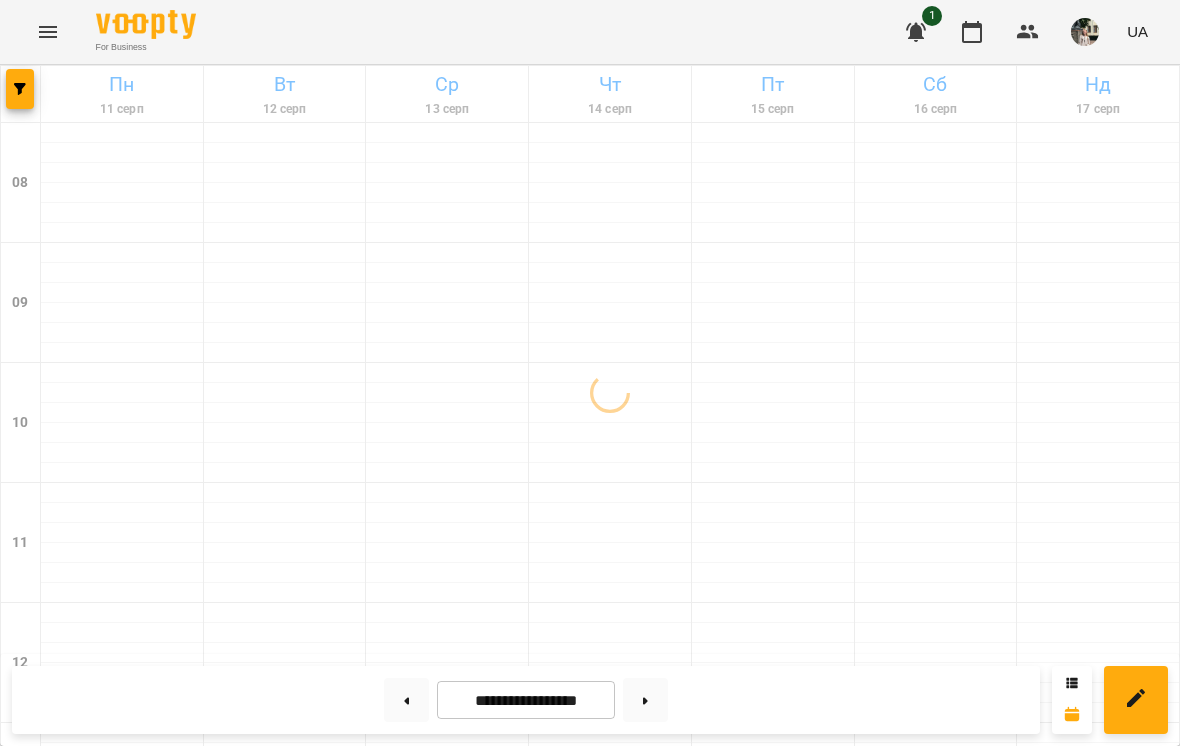 click 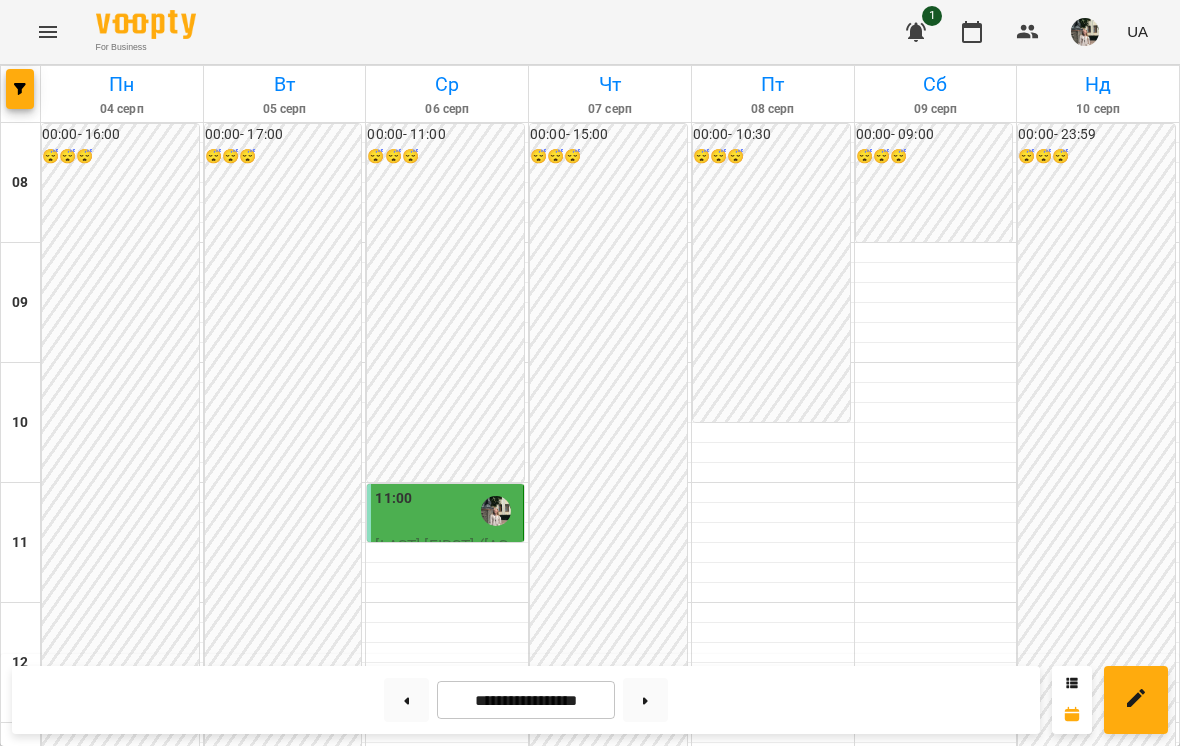 scroll, scrollTop: 647, scrollLeft: 0, axis: vertical 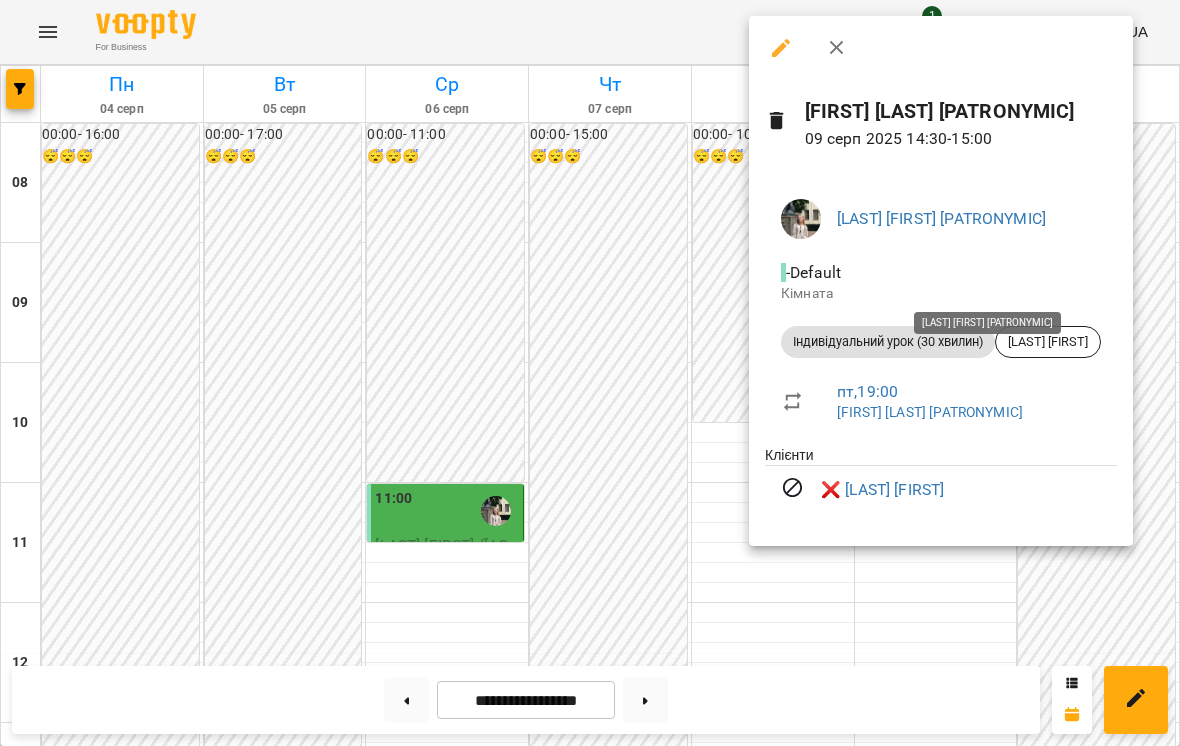 click at bounding box center (590, 373) 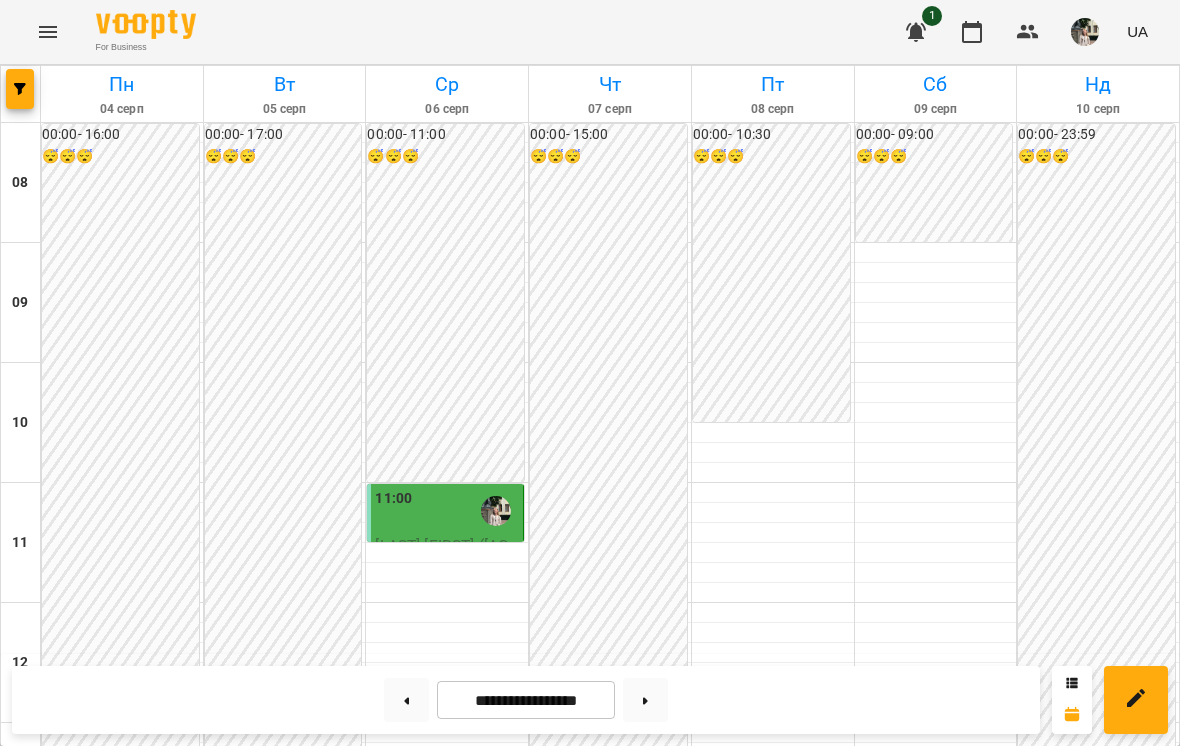 scroll, scrollTop: 692, scrollLeft: 0, axis: vertical 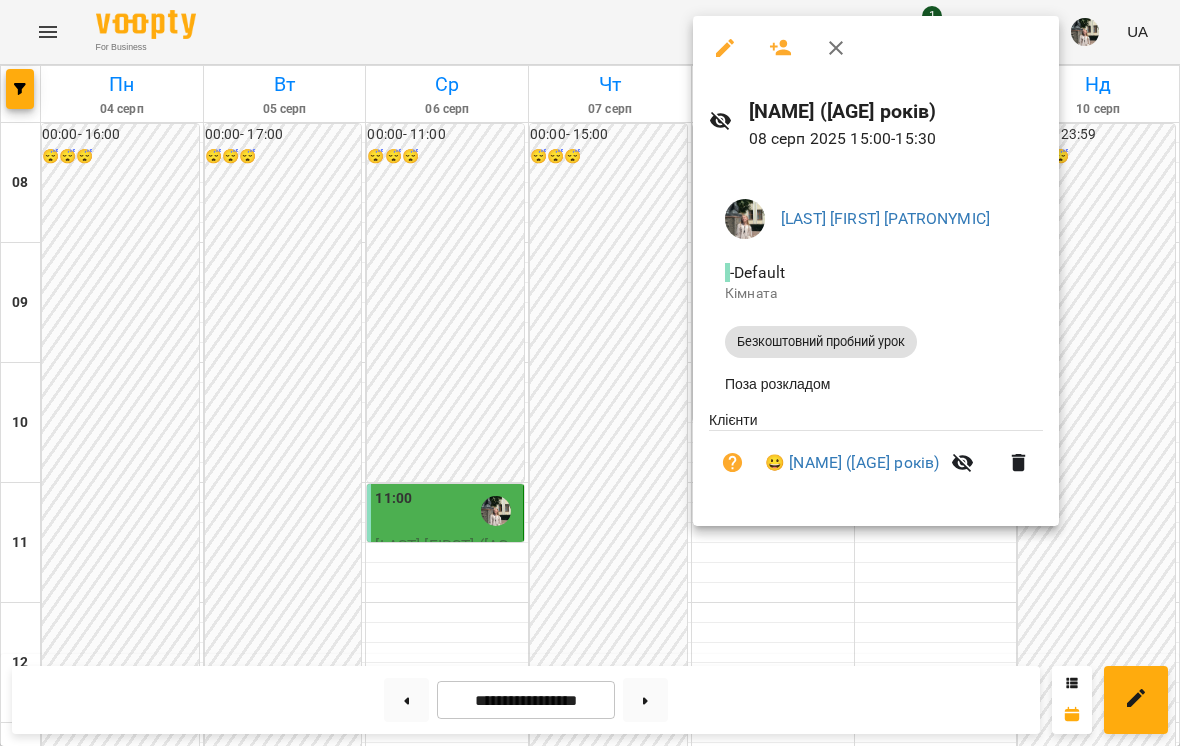 click at bounding box center [590, 373] 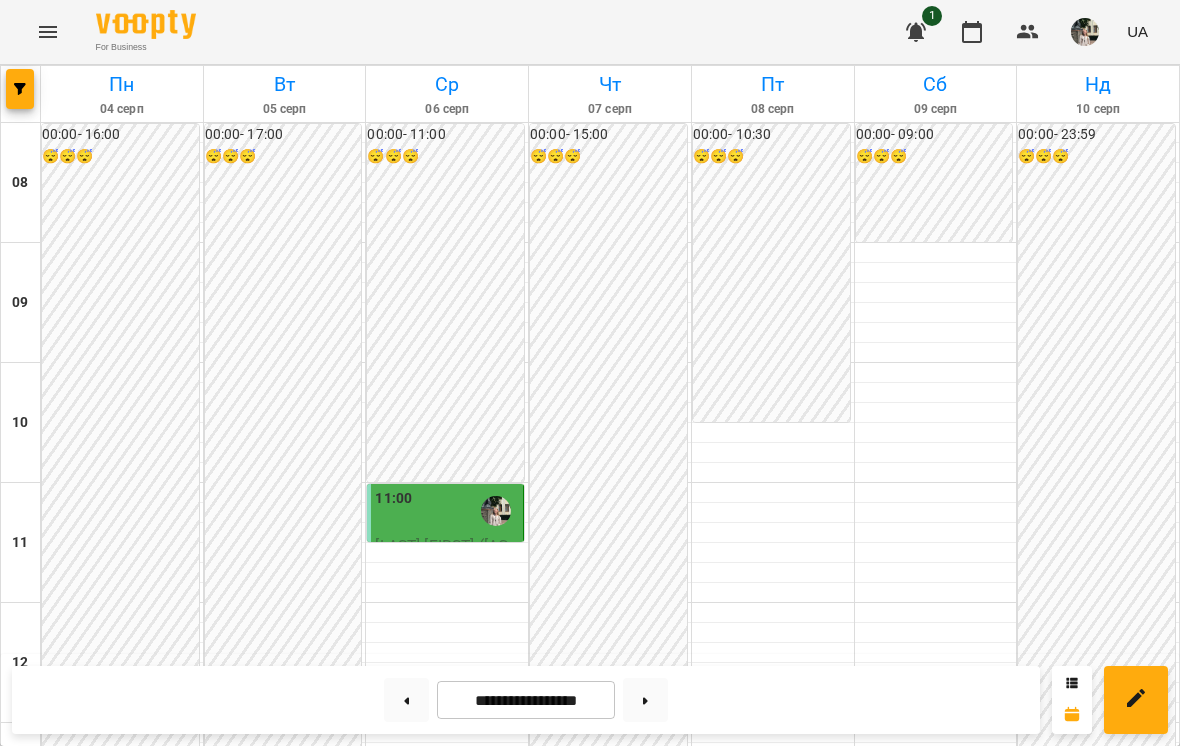 click at bounding box center (822, 1051) 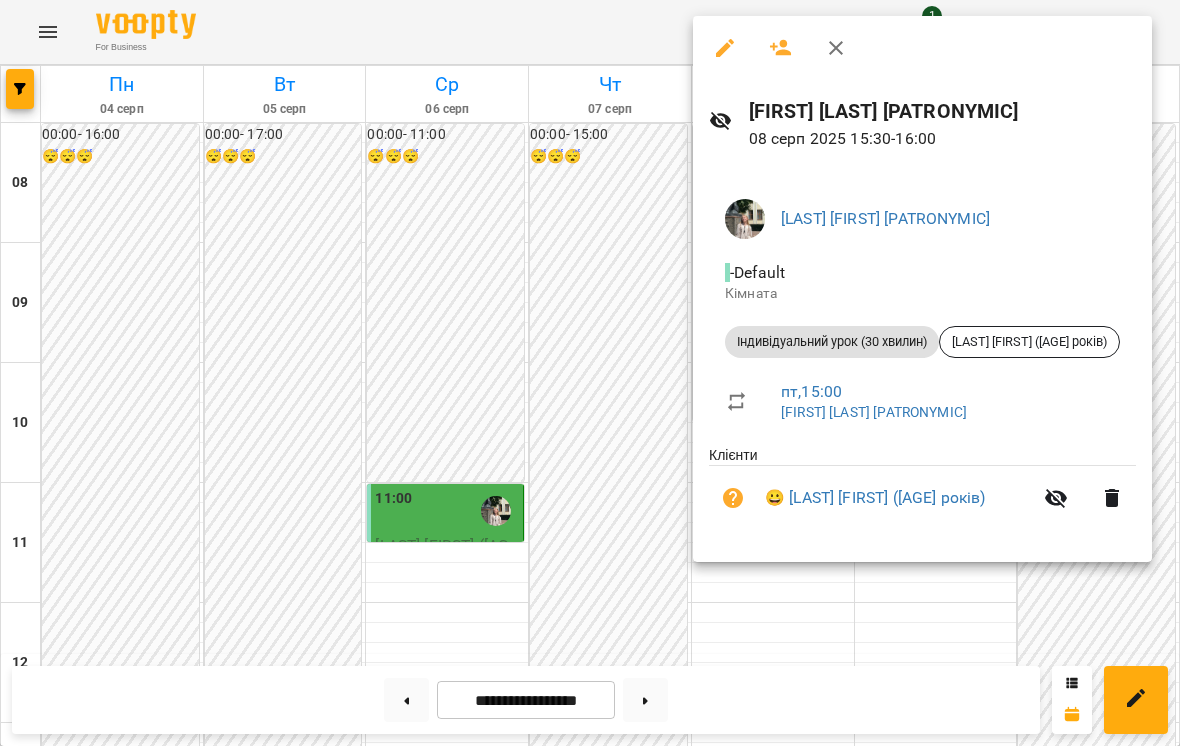 click at bounding box center [590, 373] 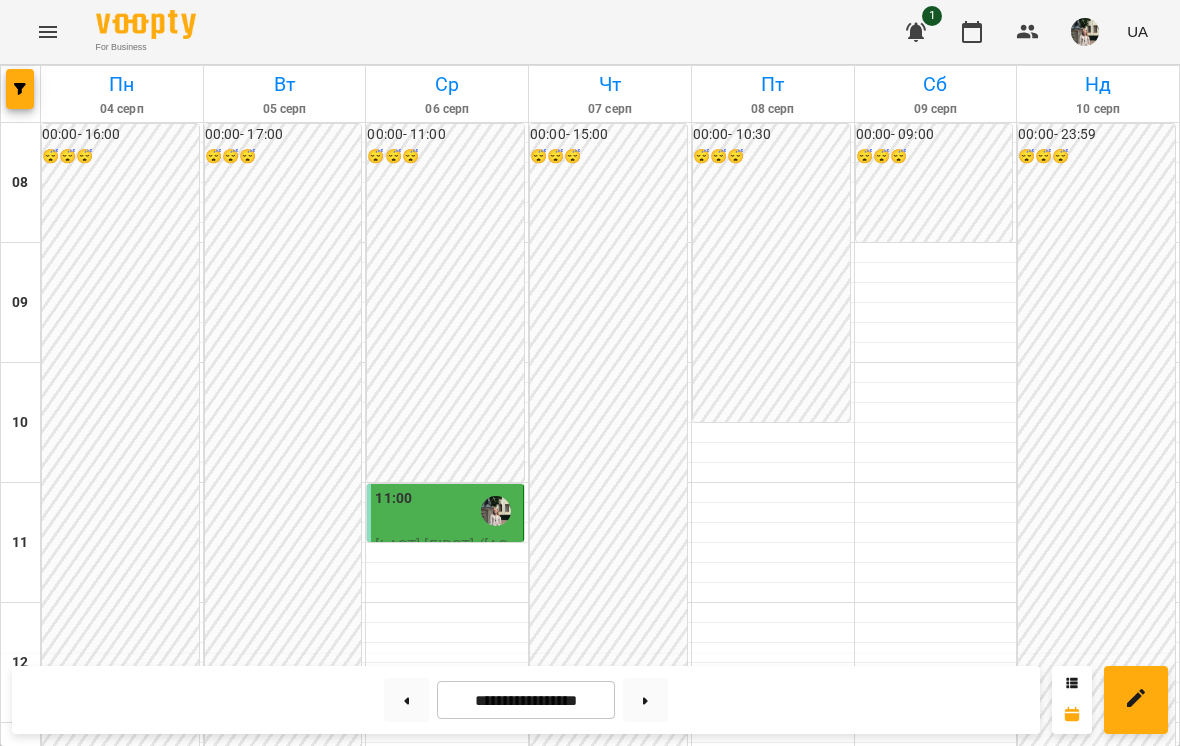 click at bounding box center [822, 1051] 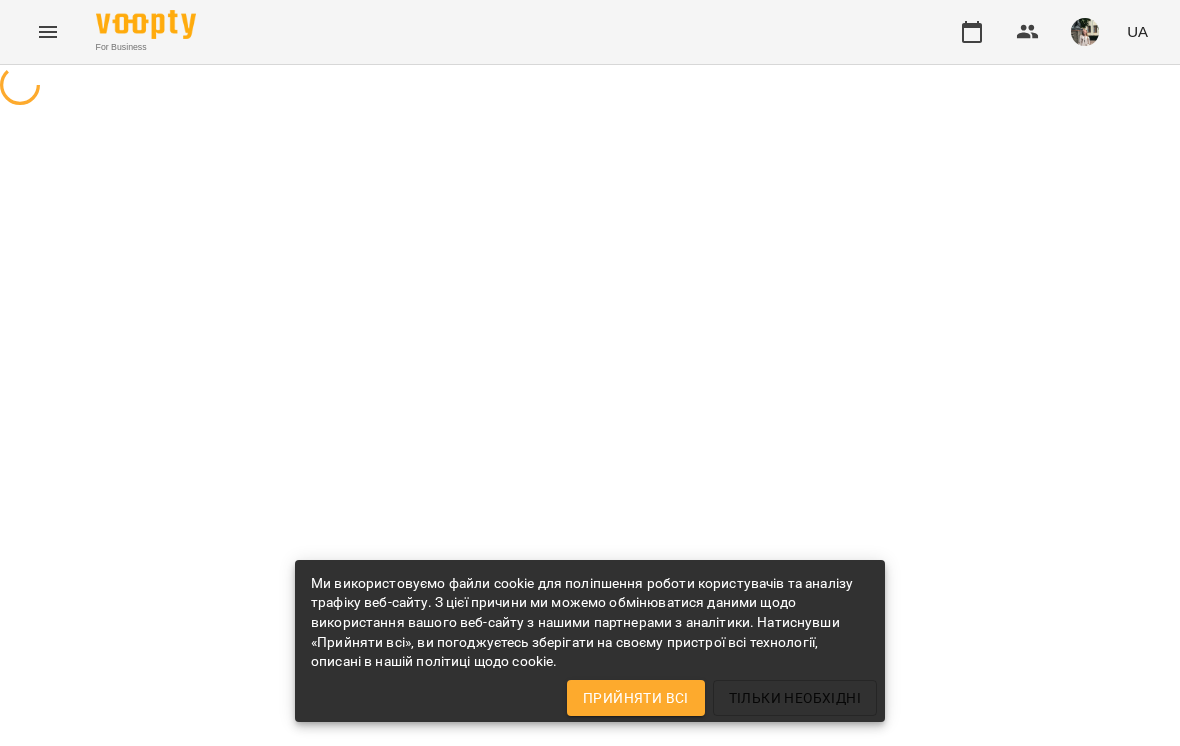 scroll, scrollTop: 0, scrollLeft: 0, axis: both 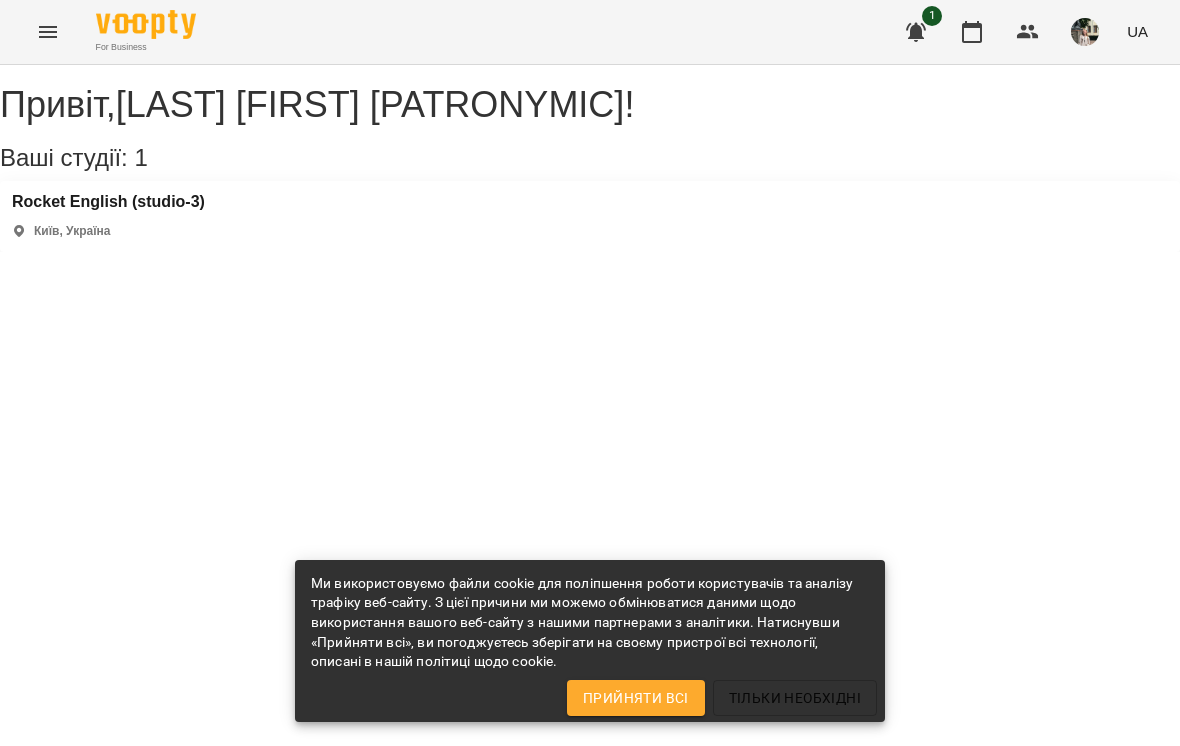 click 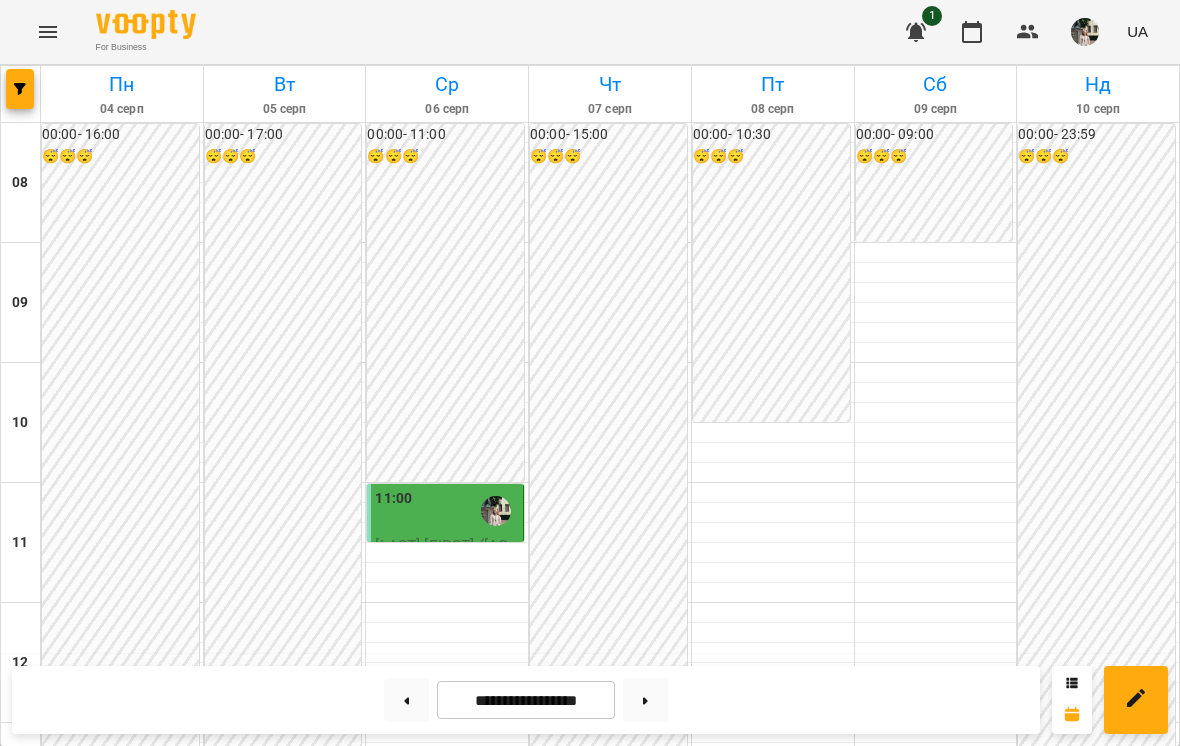 scroll, scrollTop: 667, scrollLeft: 0, axis: vertical 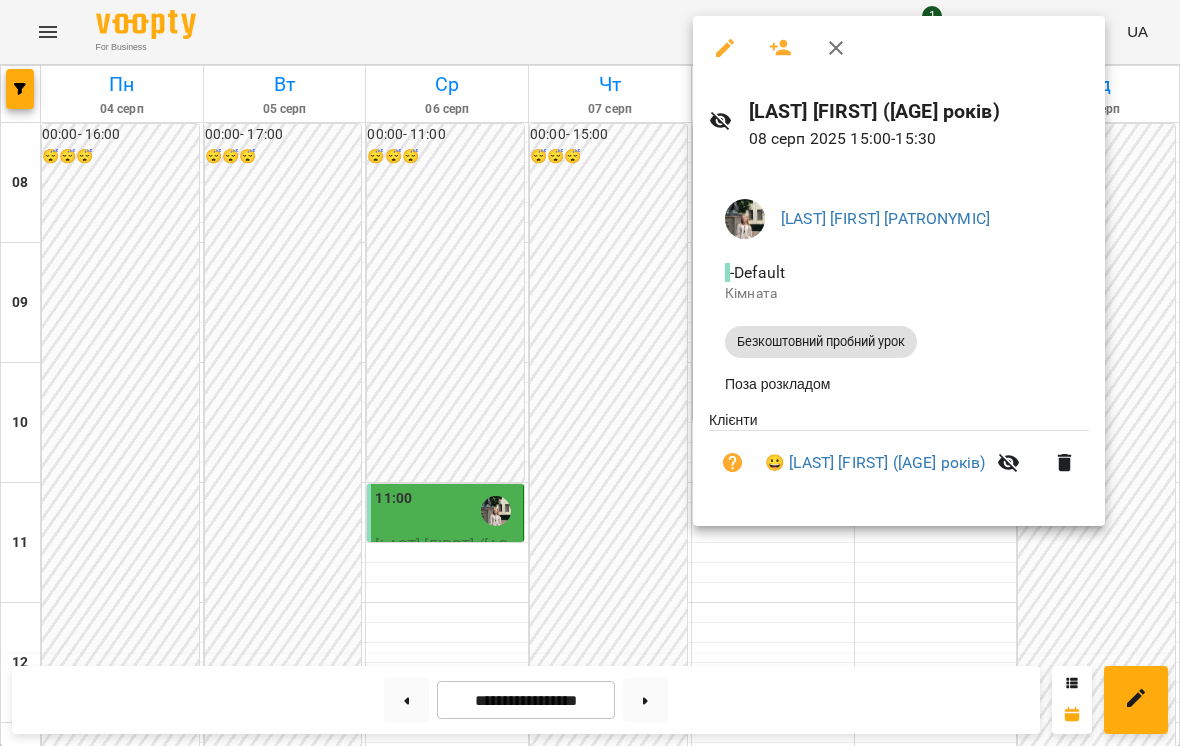 click at bounding box center (590, 373) 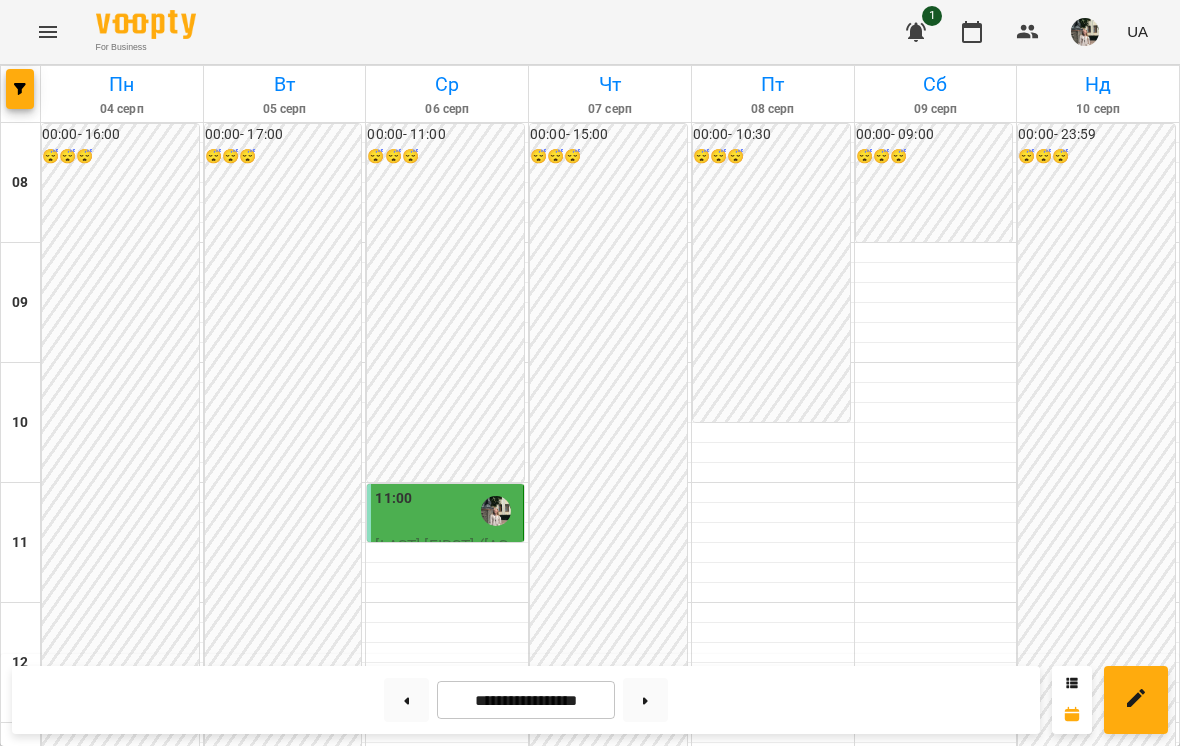 click on "15:30" at bounding box center [773, 1051] 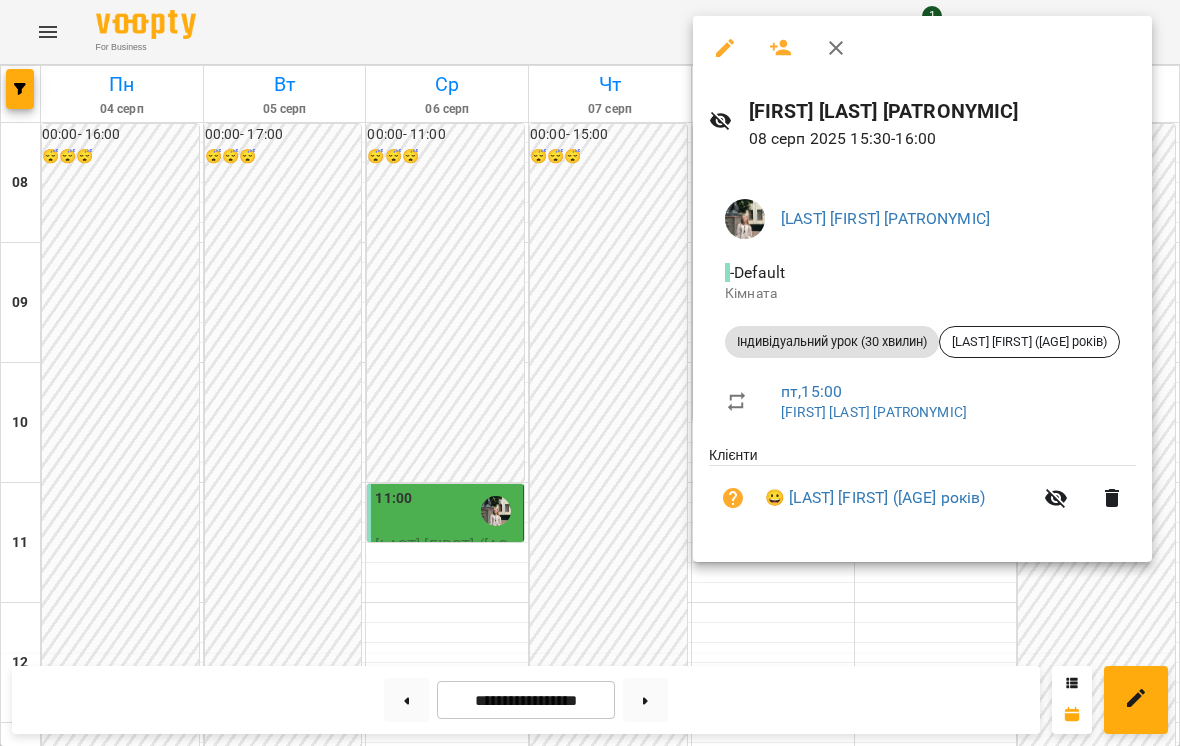 click at bounding box center [590, 373] 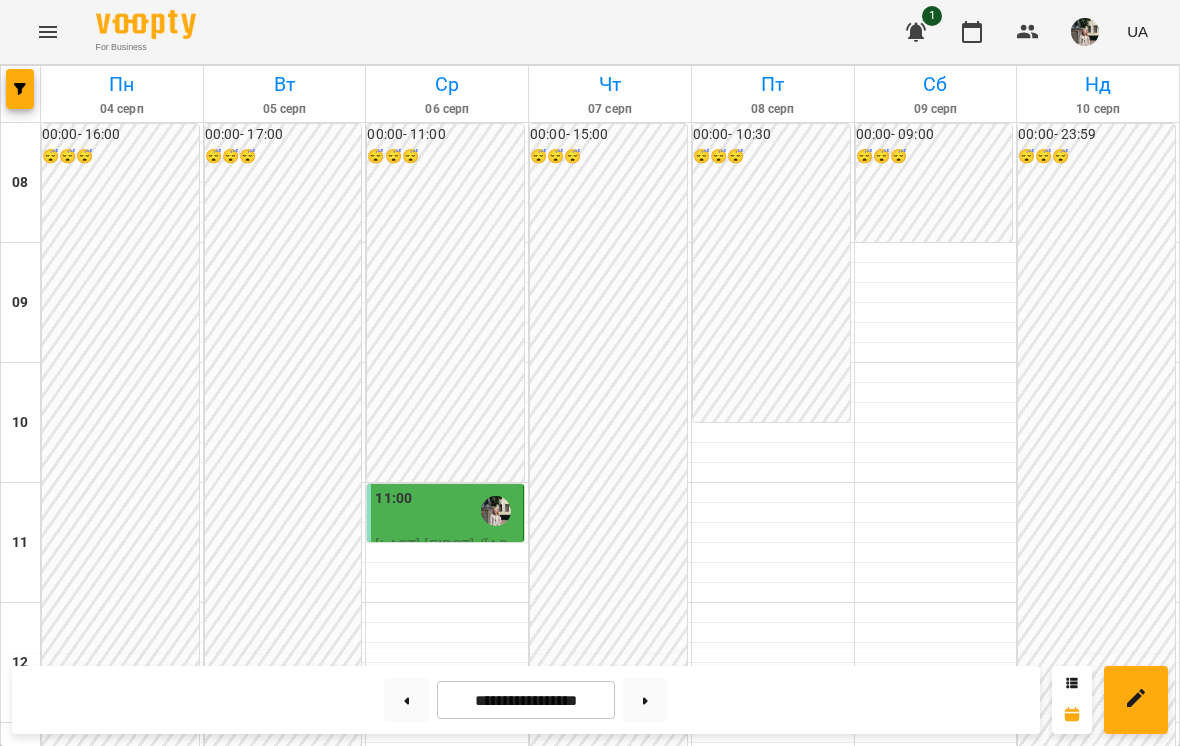 scroll, scrollTop: 988, scrollLeft: 0, axis: vertical 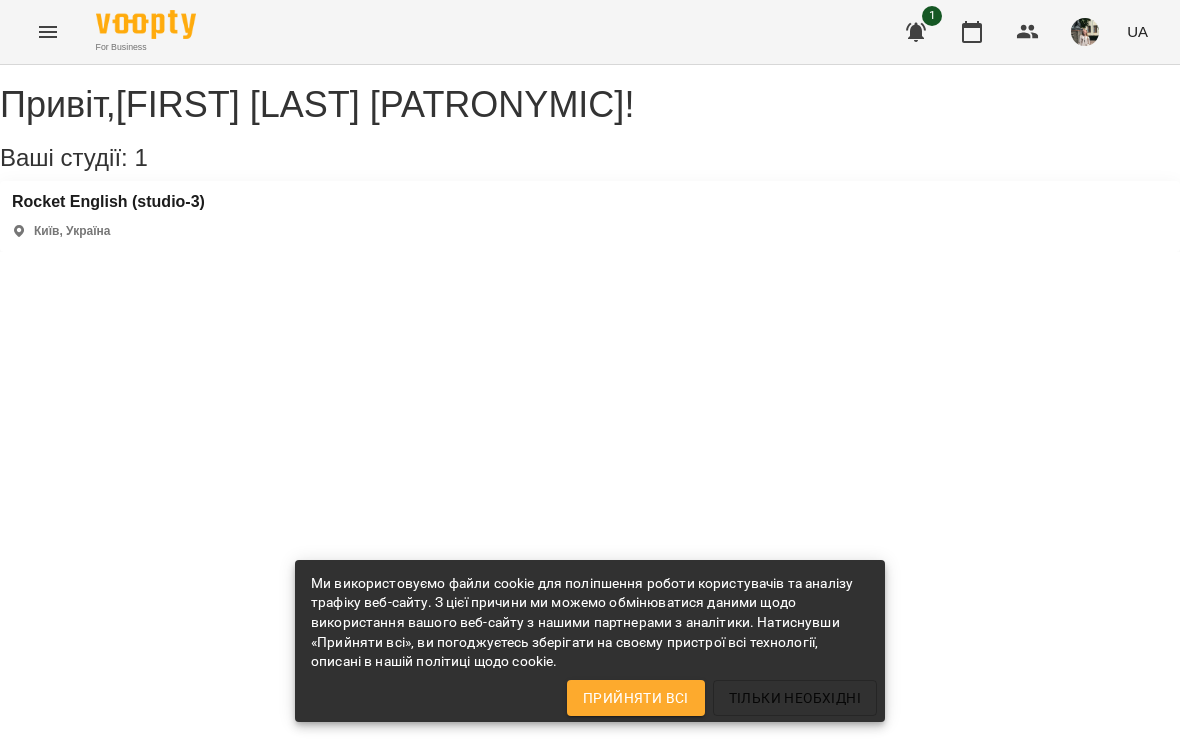 click 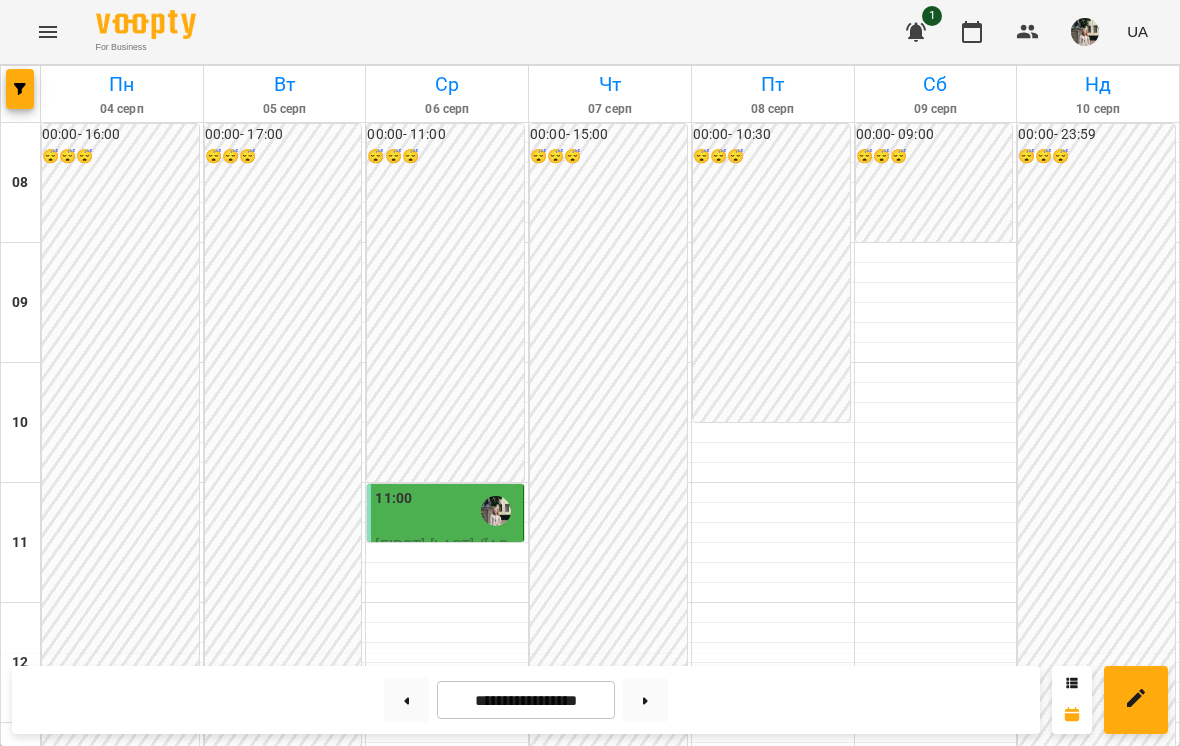 scroll, scrollTop: 828, scrollLeft: 0, axis: vertical 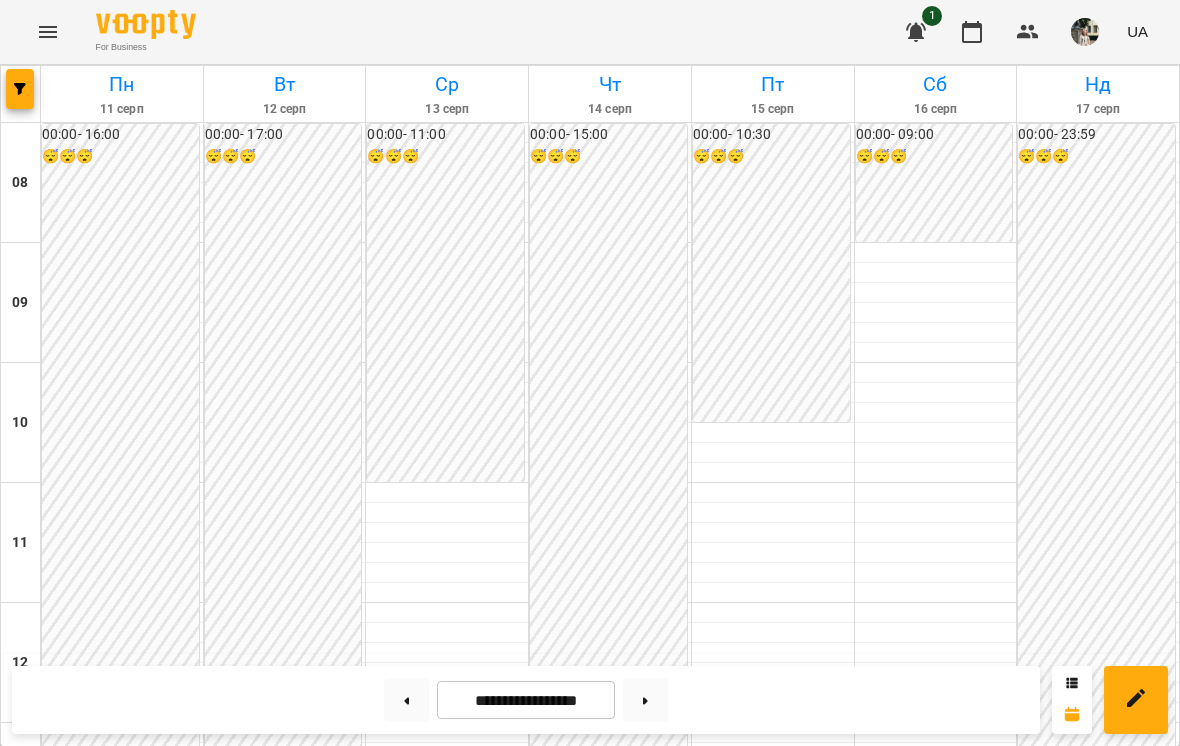 click on "18:00" at bounding box center (610, 1351) 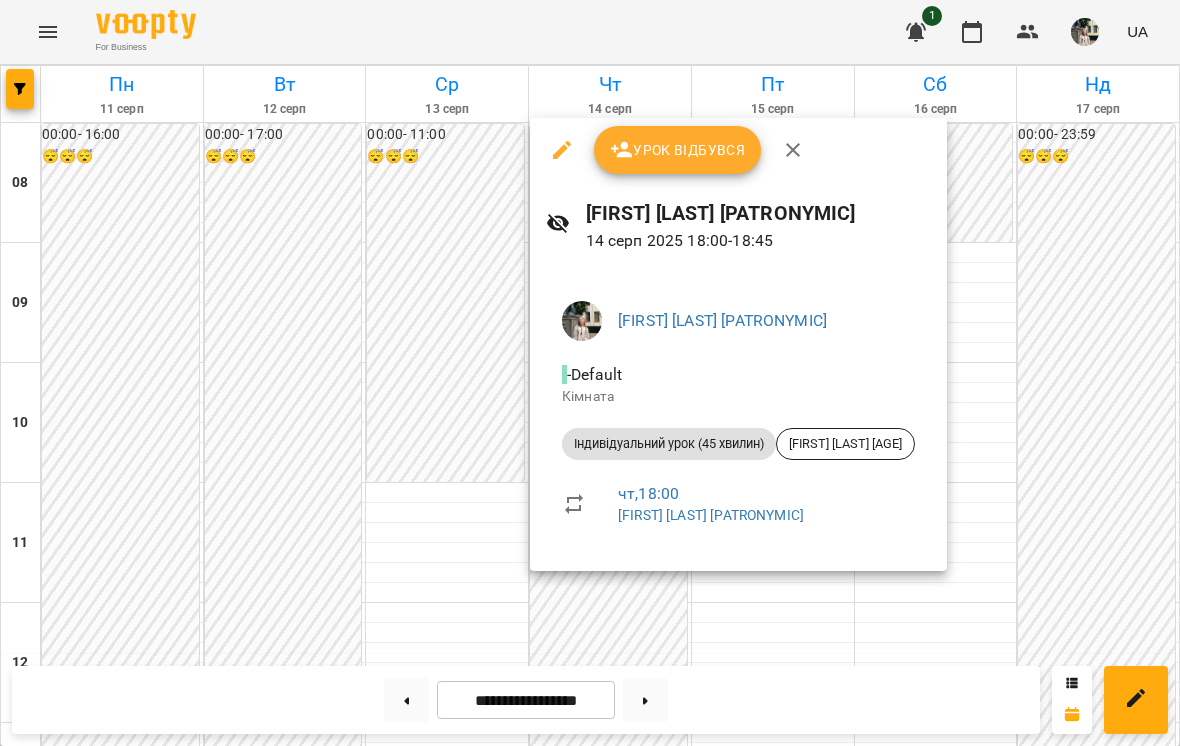 click at bounding box center [590, 373] 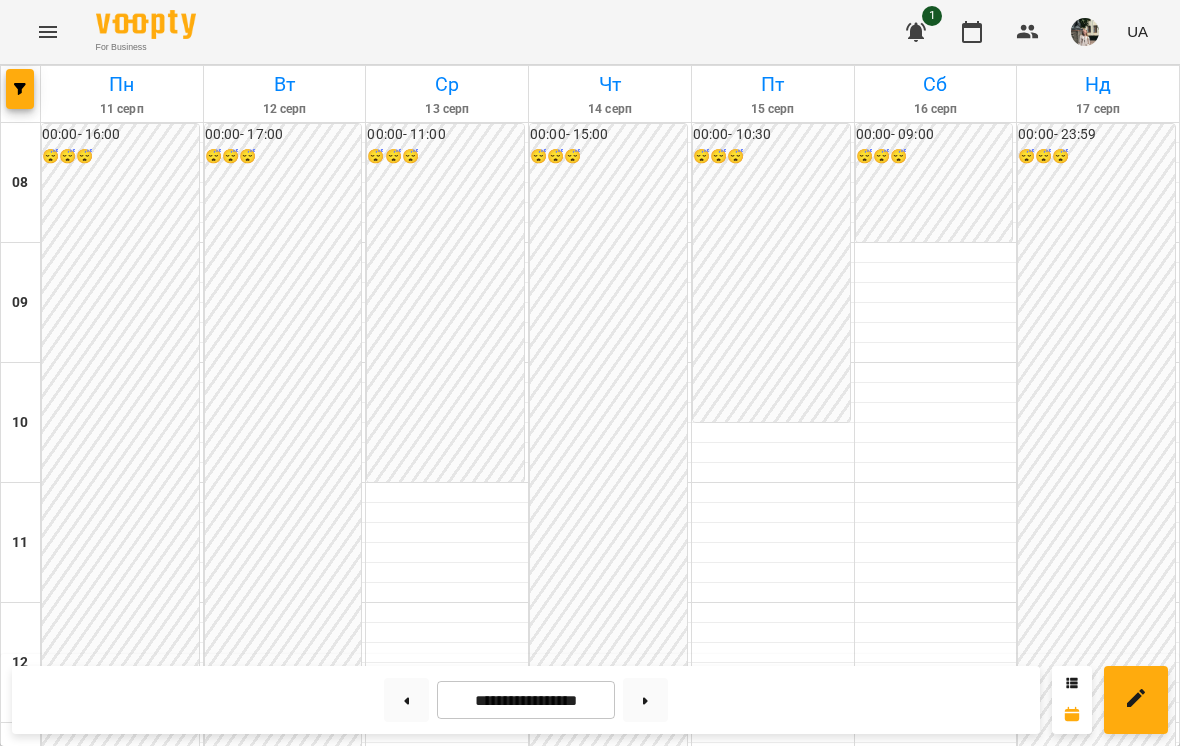 click at bounding box center (406, 700) 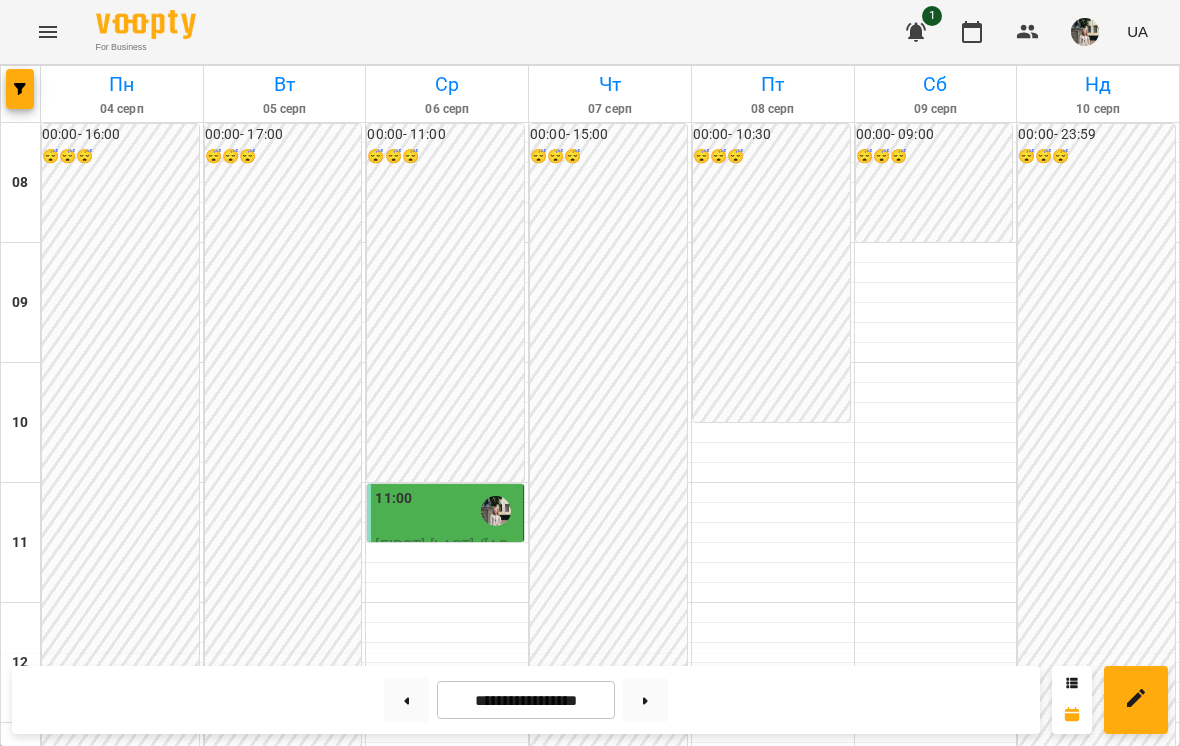 scroll, scrollTop: 741, scrollLeft: 0, axis: vertical 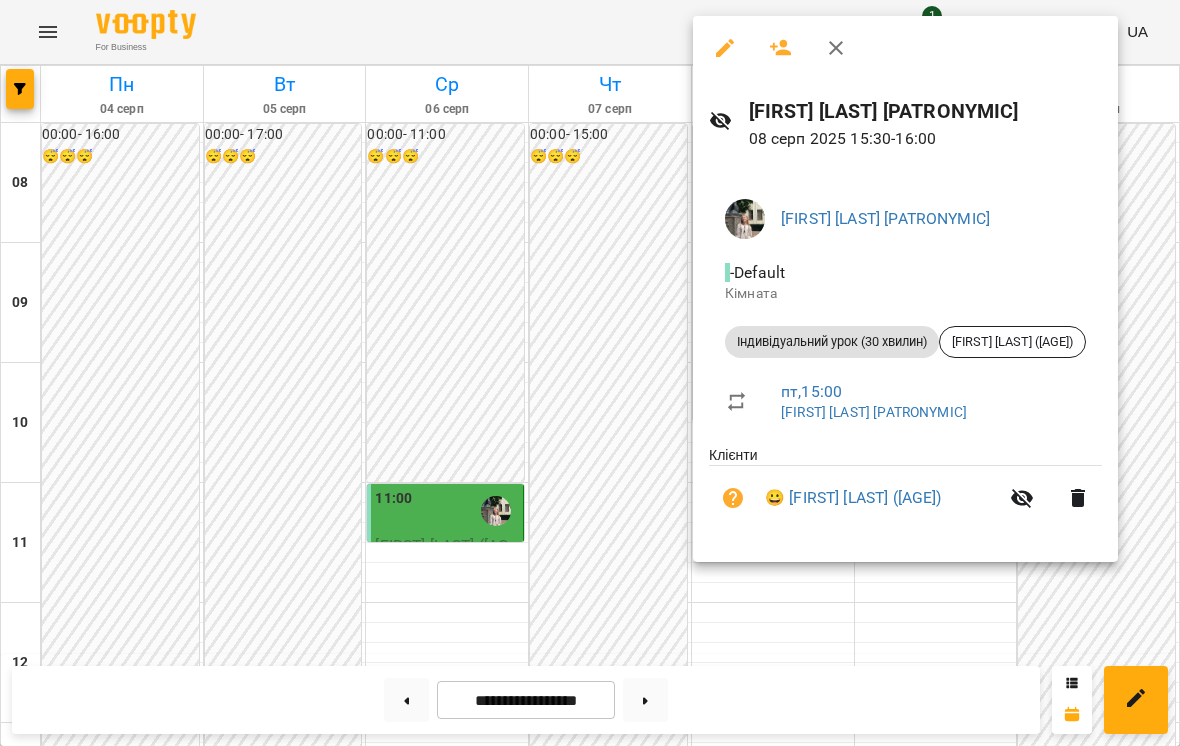 click at bounding box center [590, 373] 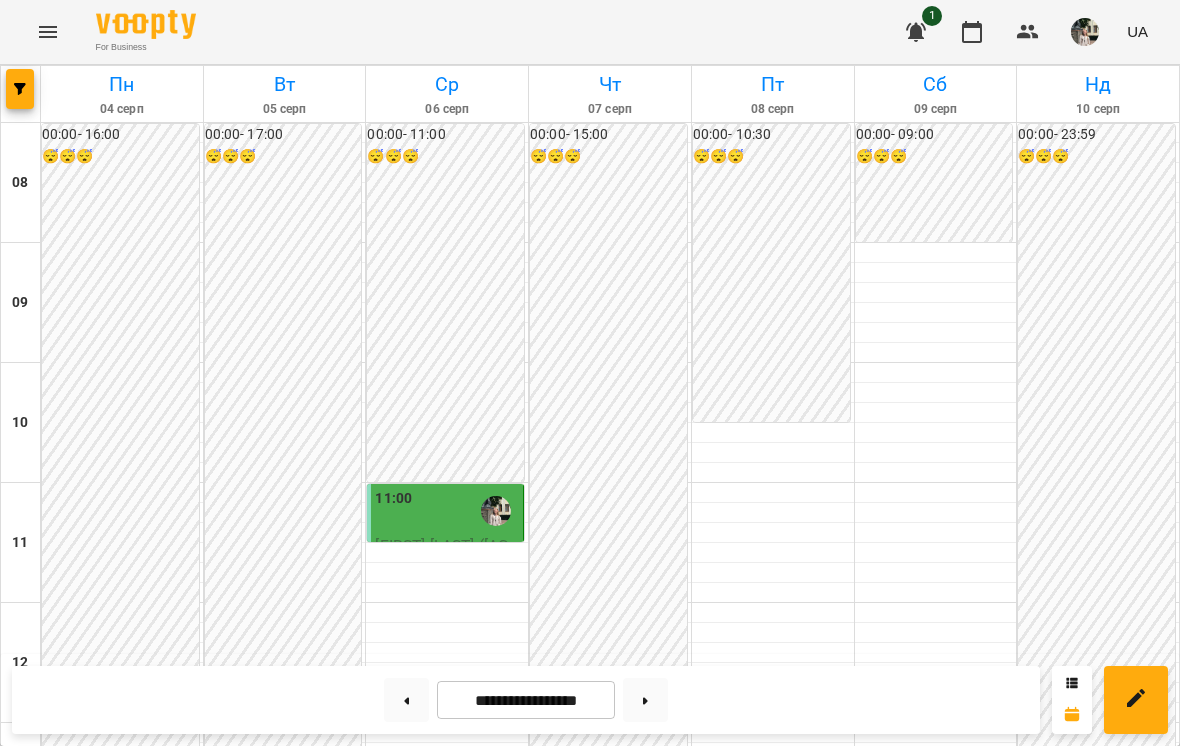 scroll, scrollTop: 948, scrollLeft: 0, axis: vertical 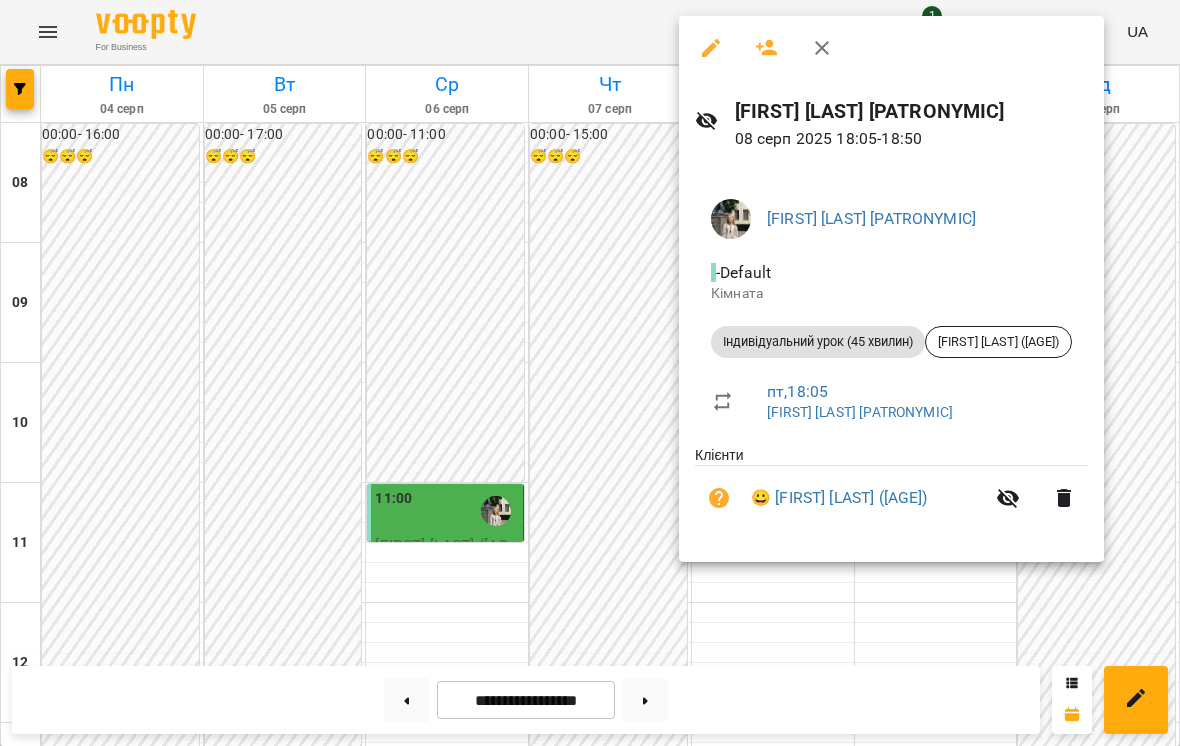click at bounding box center (590, 373) 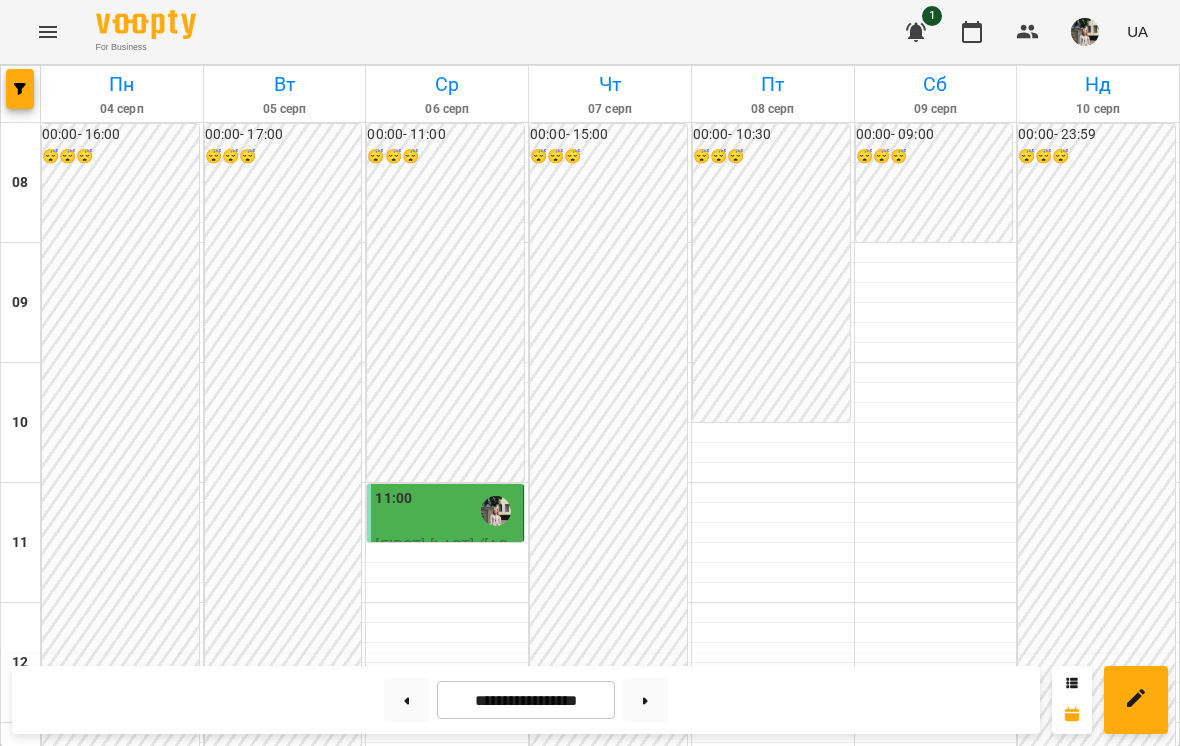 click on "19:30" at bounding box center (773, 1531) 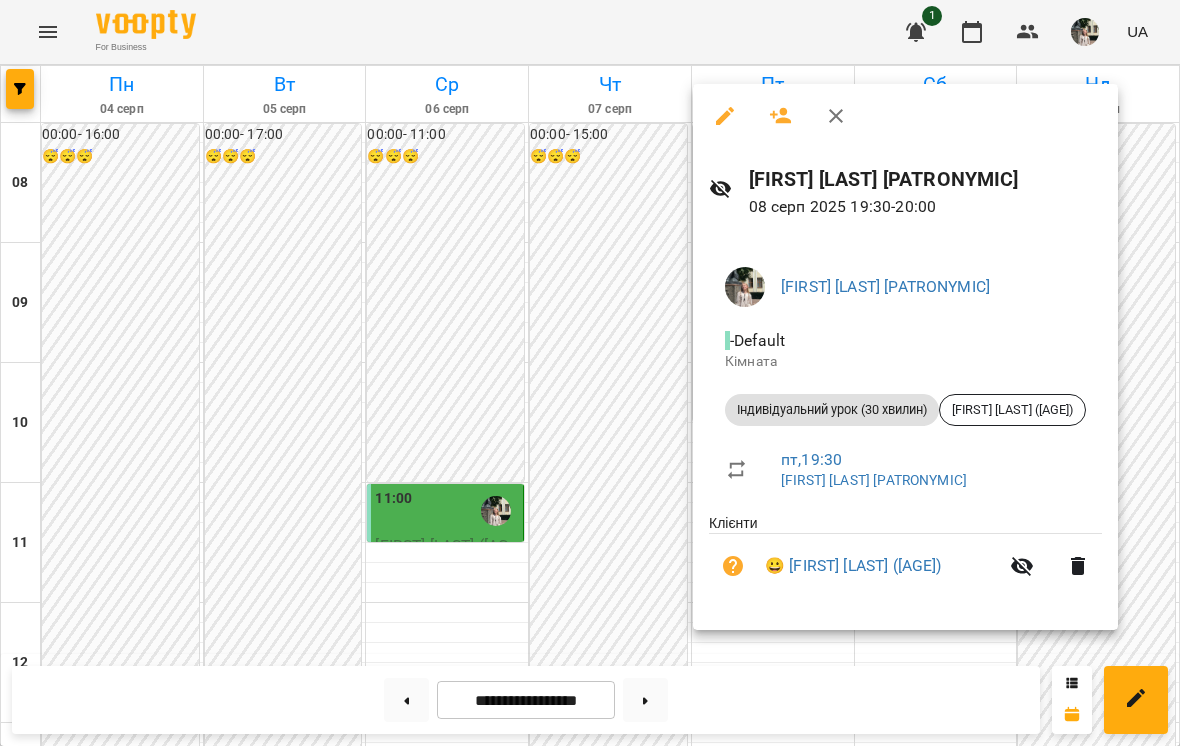 click at bounding box center [590, 373] 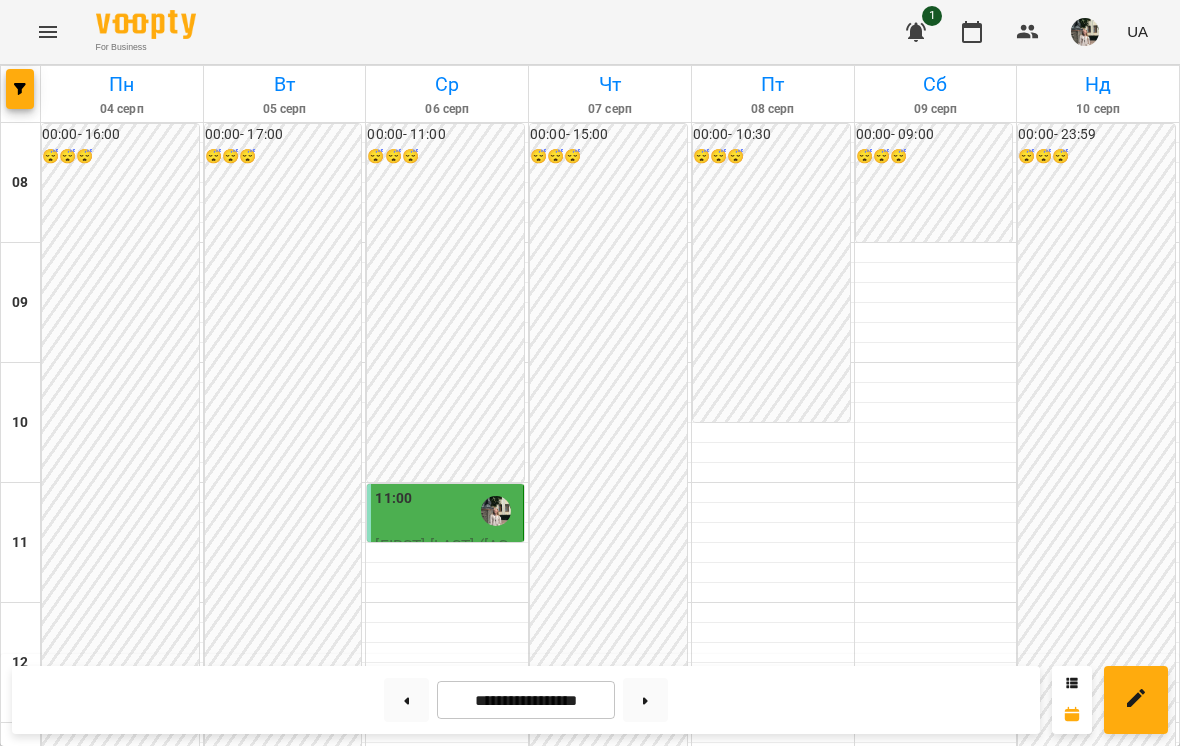 scroll, scrollTop: 807, scrollLeft: 0, axis: vertical 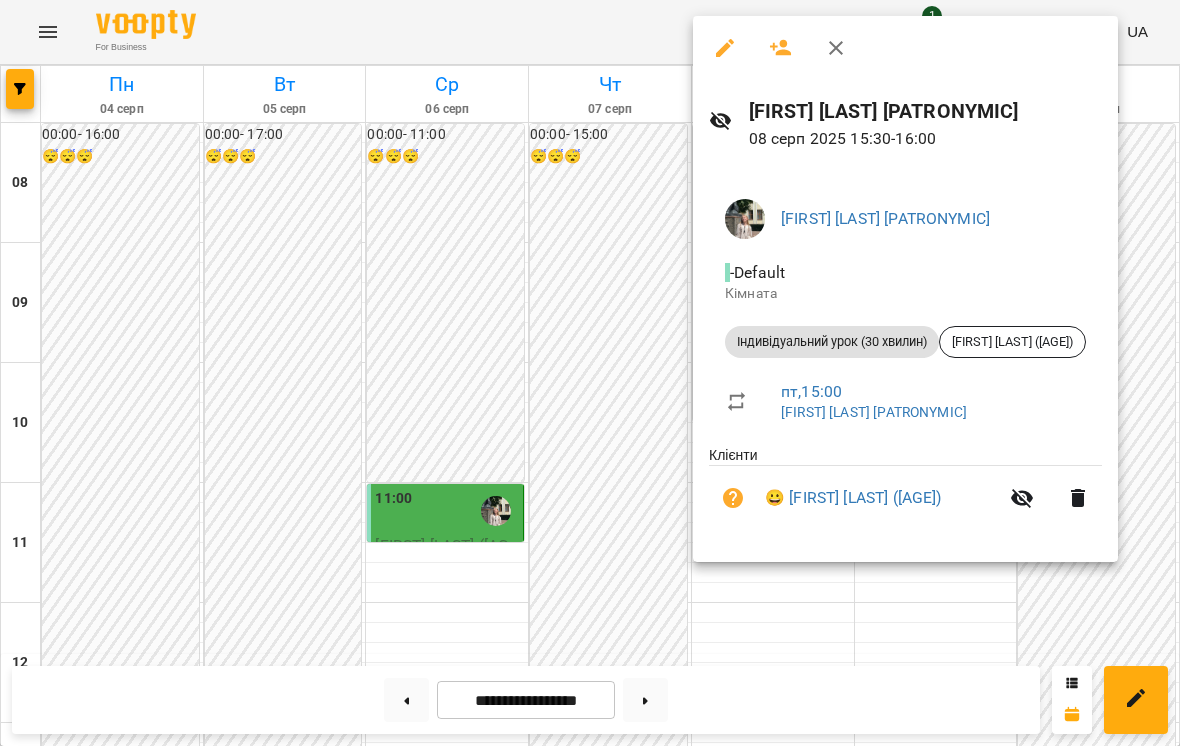 click at bounding box center (590, 373) 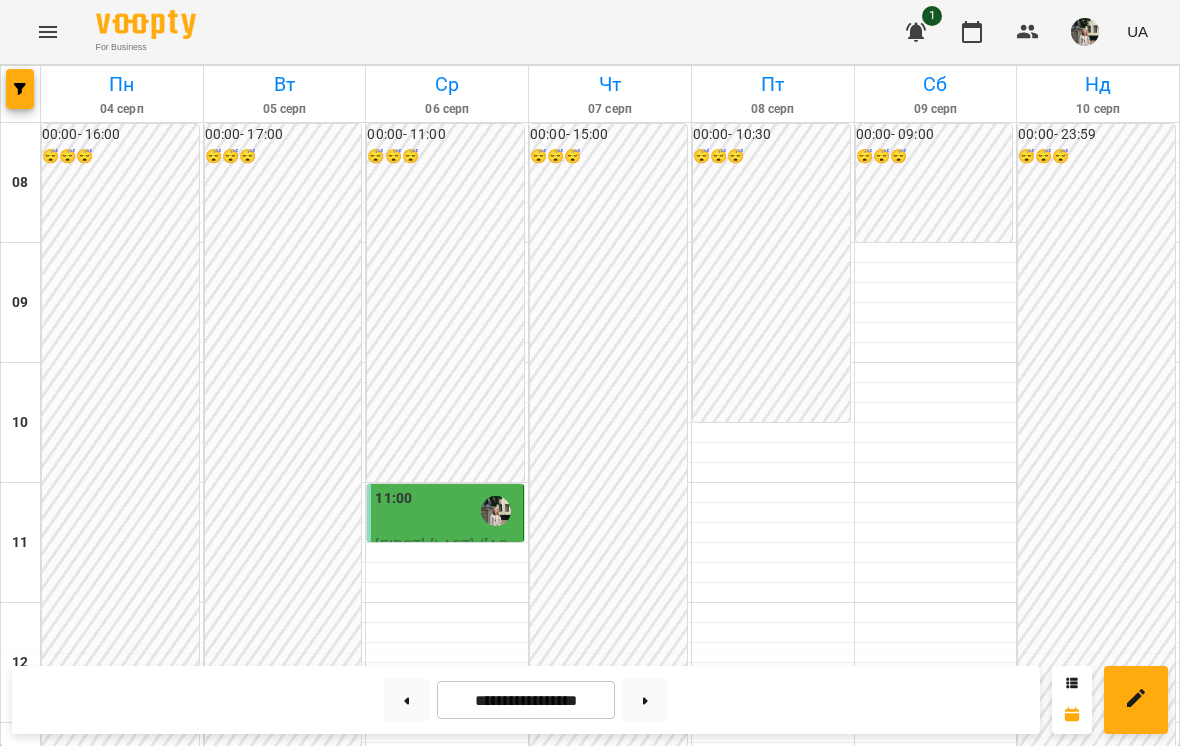 scroll, scrollTop: 1122, scrollLeft: 0, axis: vertical 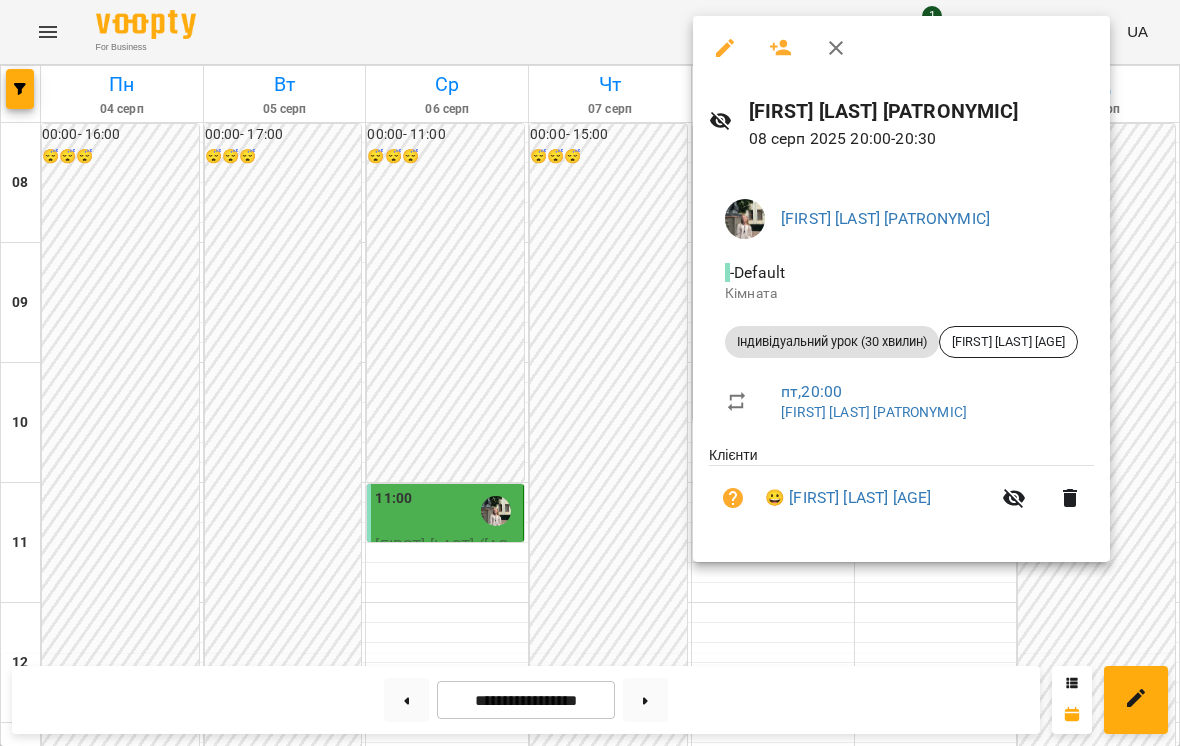 click at bounding box center (590, 373) 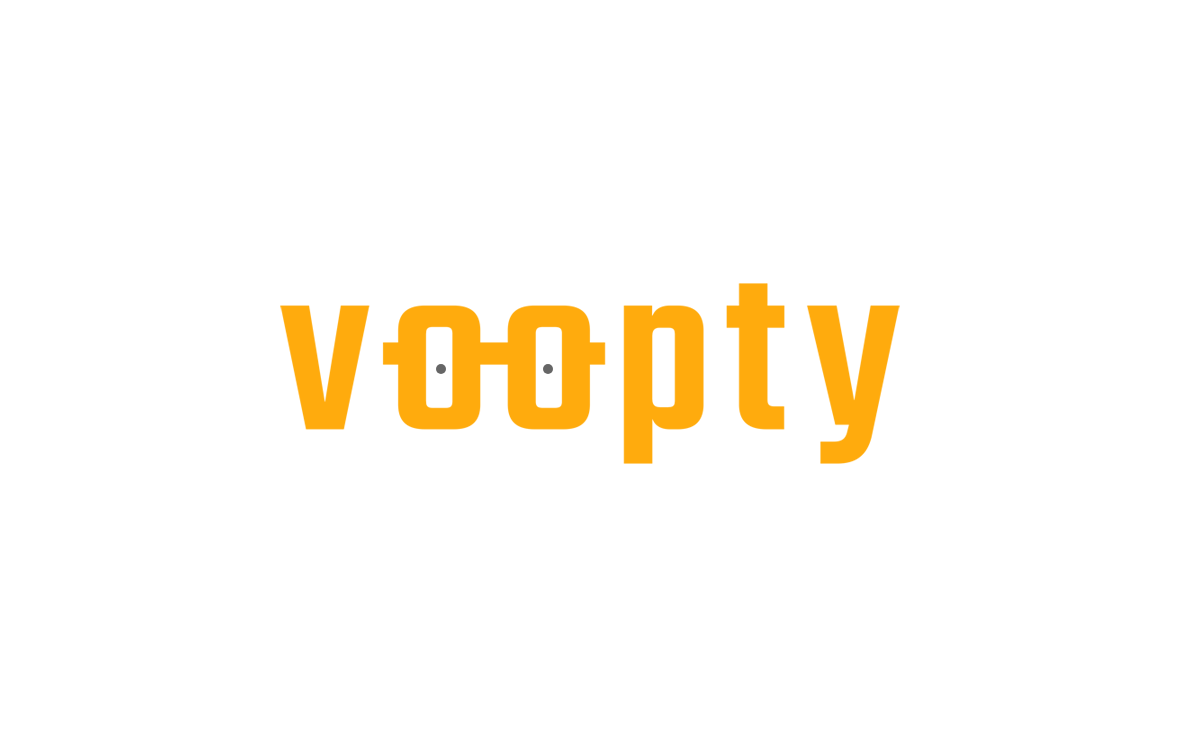 scroll, scrollTop: 0, scrollLeft: 0, axis: both 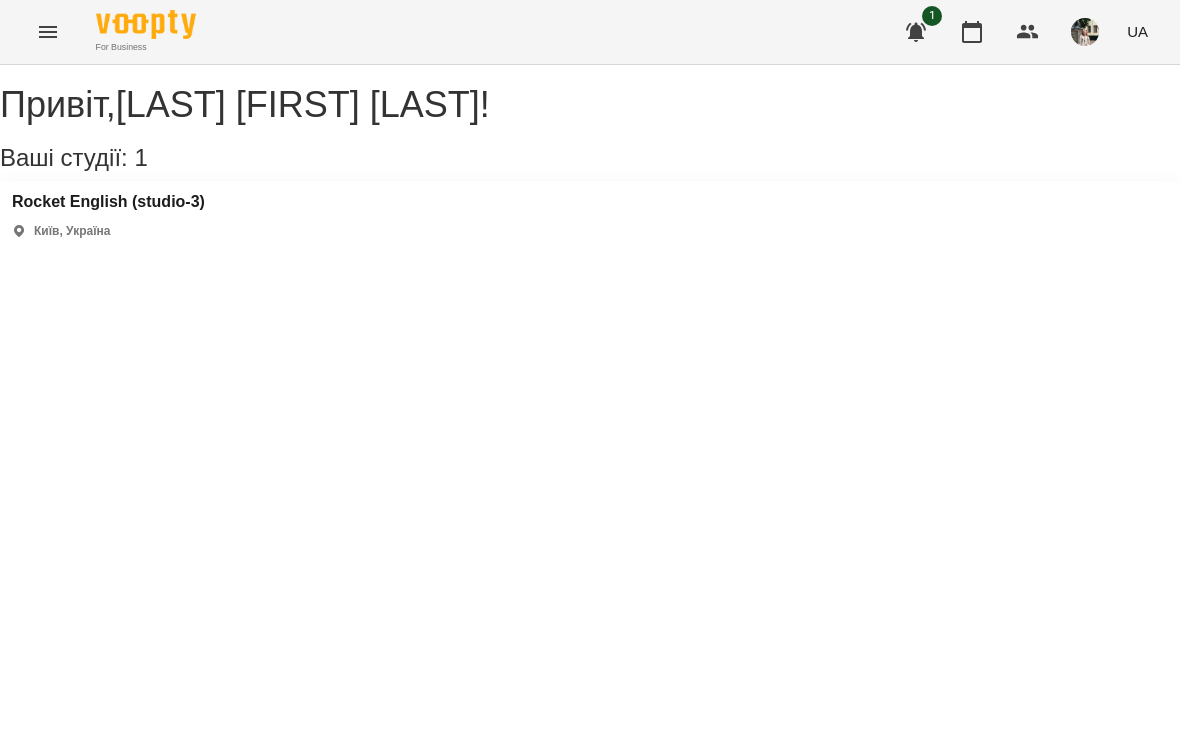 click 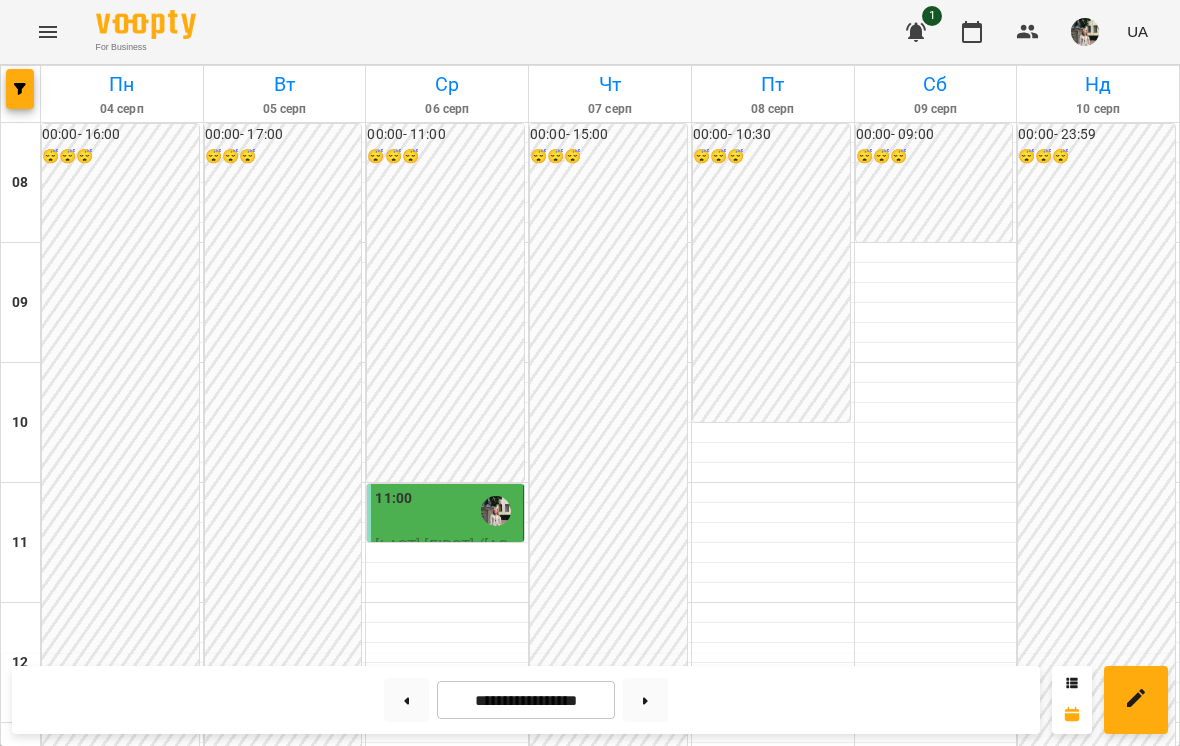 scroll, scrollTop: 687, scrollLeft: 0, axis: vertical 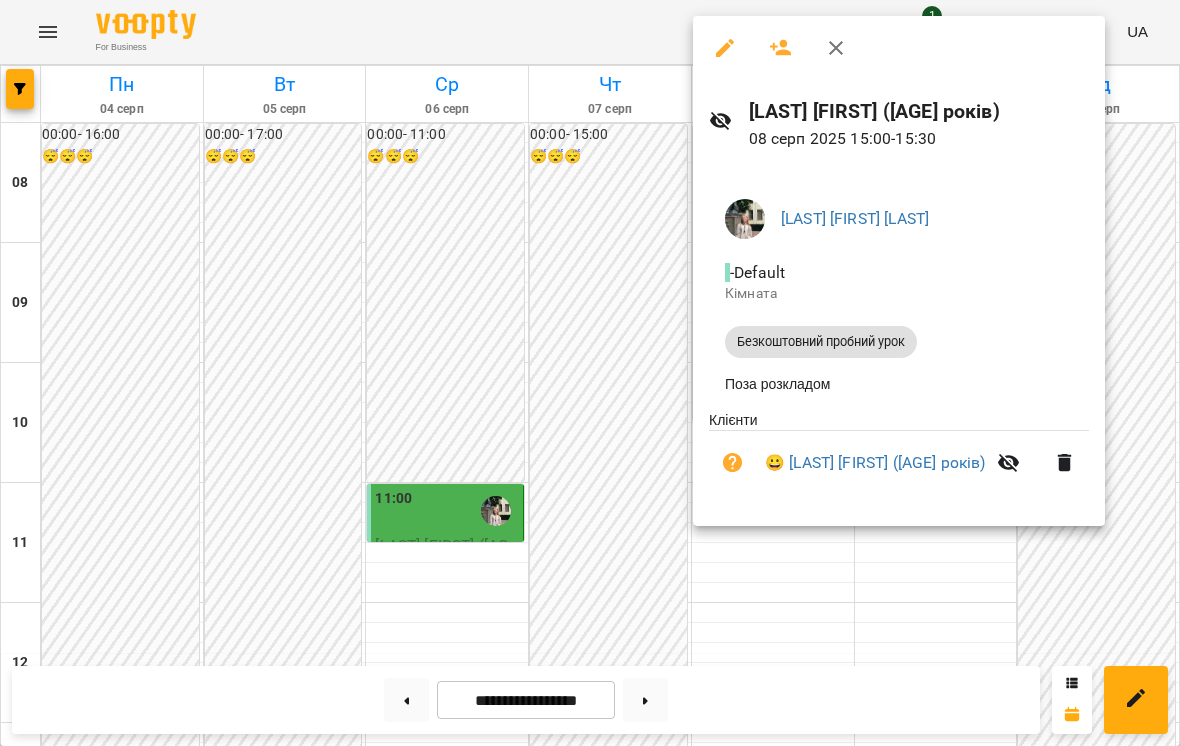 click at bounding box center [590, 373] 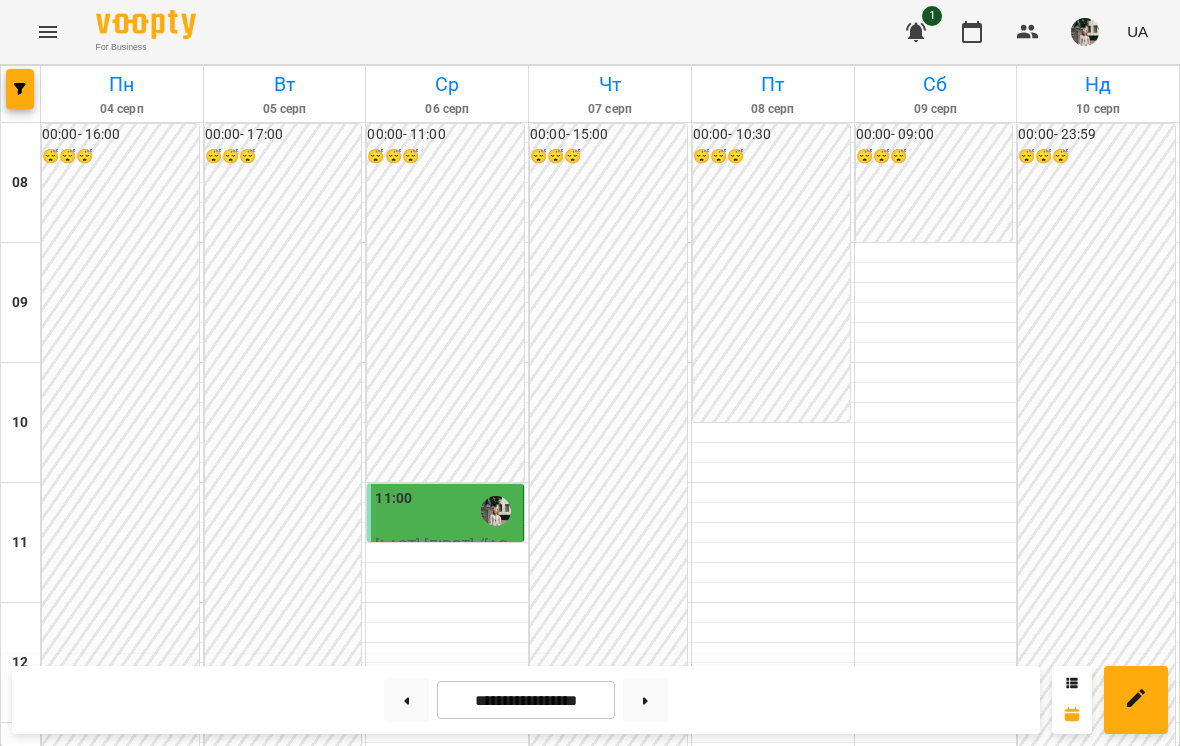 scroll, scrollTop: 1083, scrollLeft: 0, axis: vertical 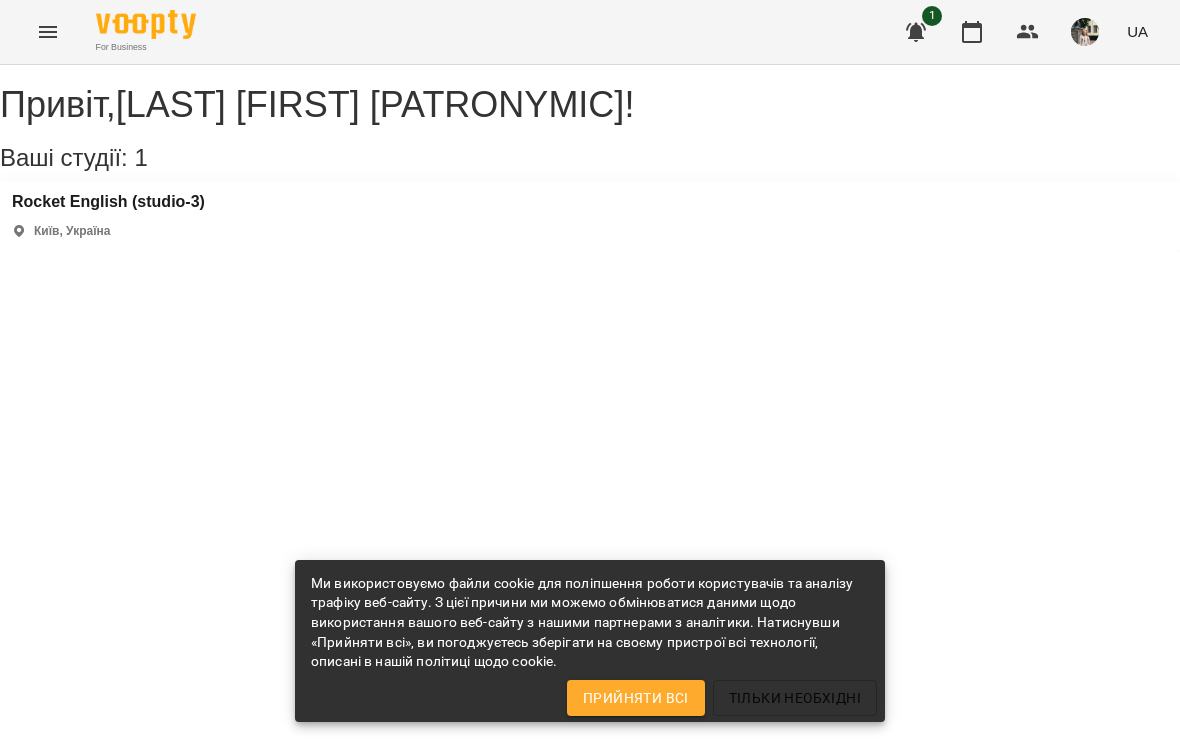 click 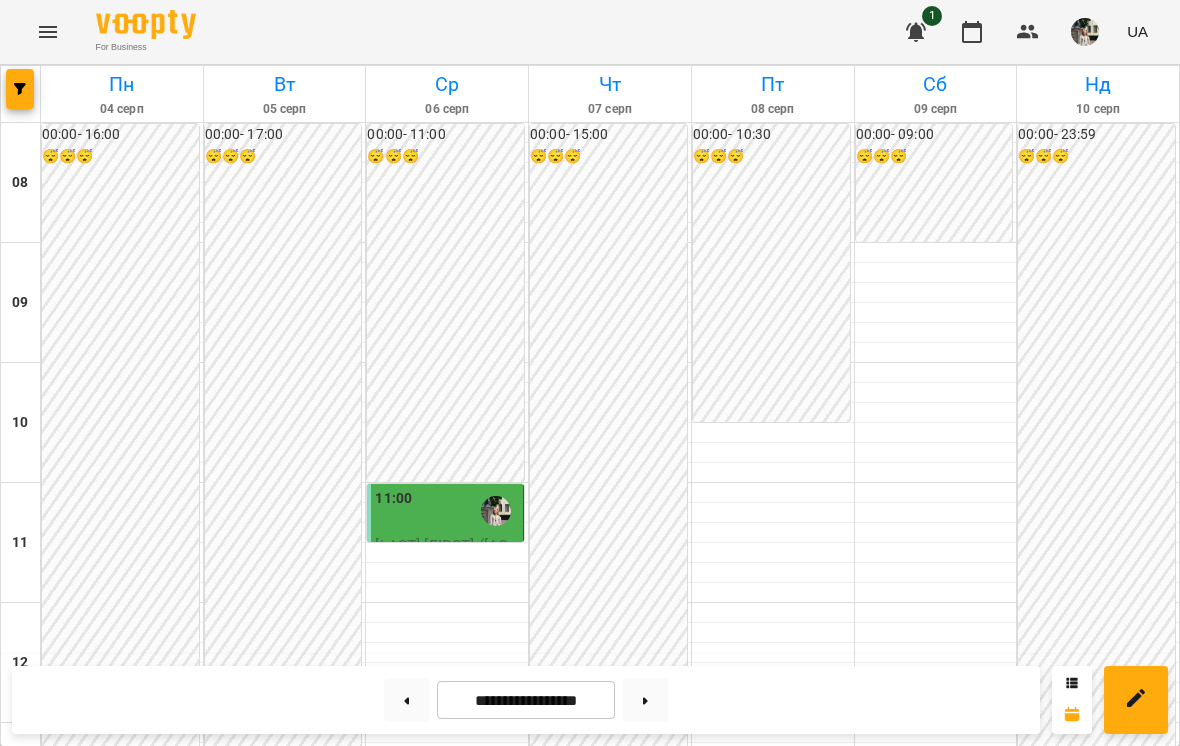 scroll, scrollTop: 784, scrollLeft: 0, axis: vertical 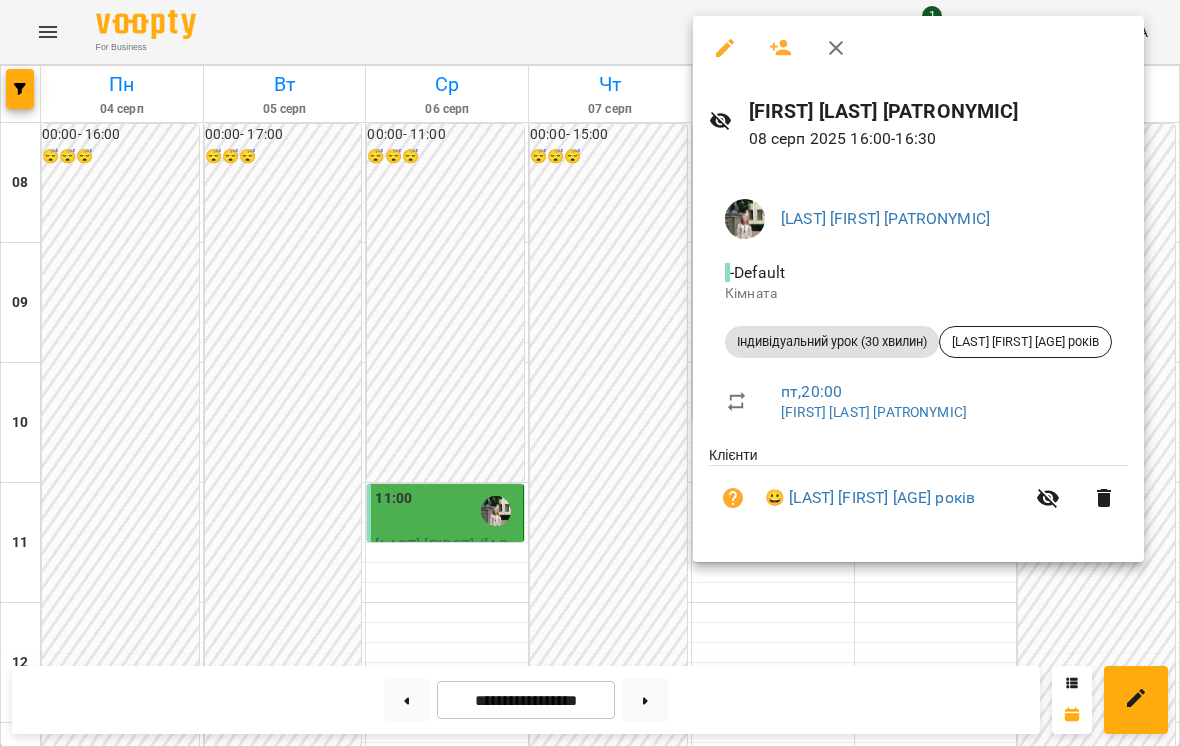 click at bounding box center (590, 373) 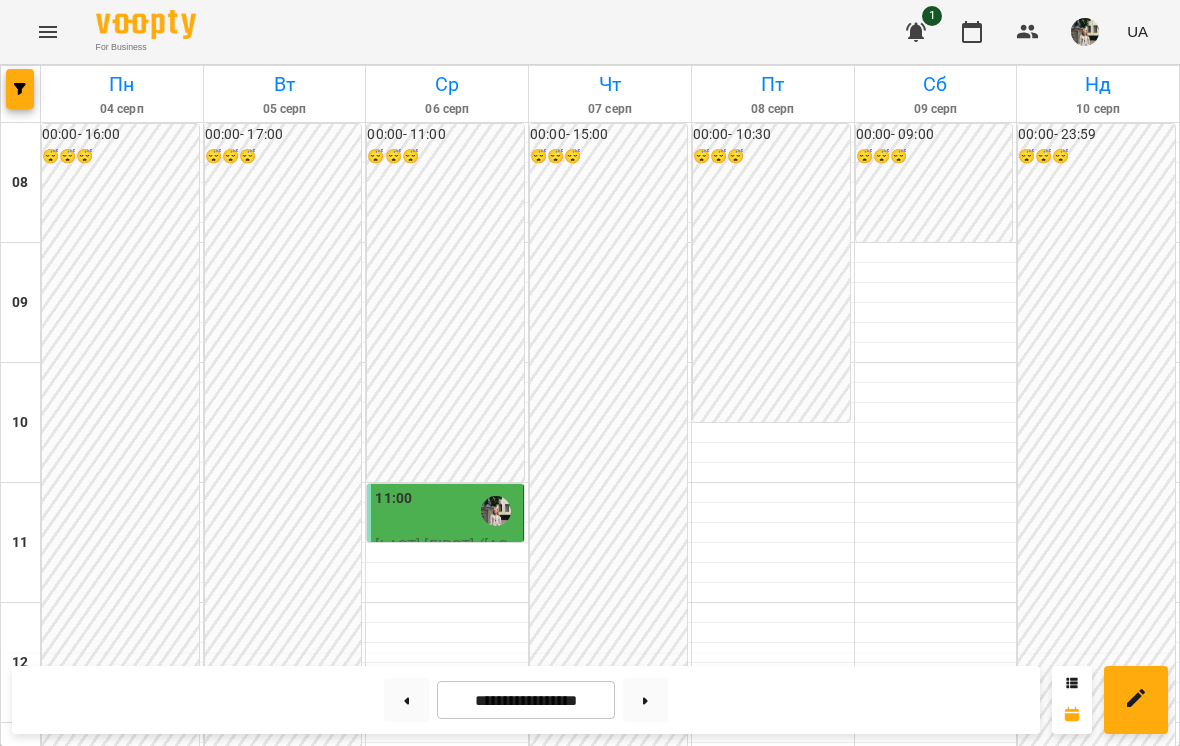 scroll, scrollTop: 996, scrollLeft: 0, axis: vertical 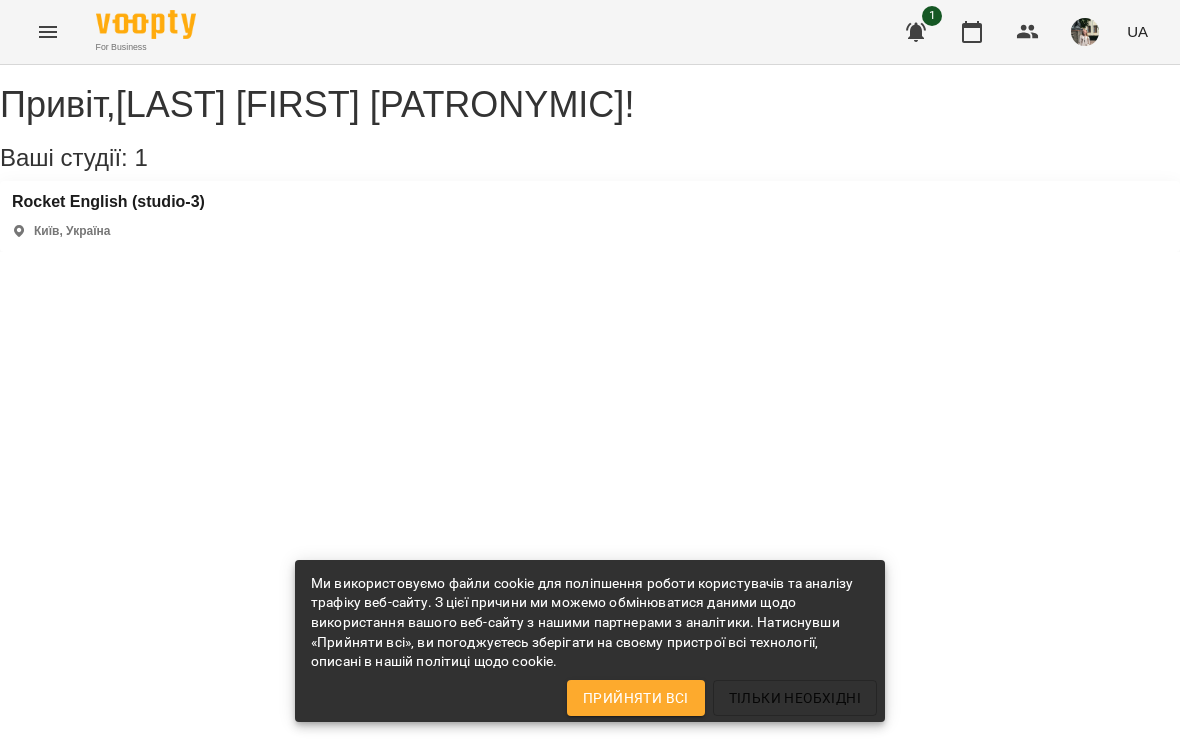 click 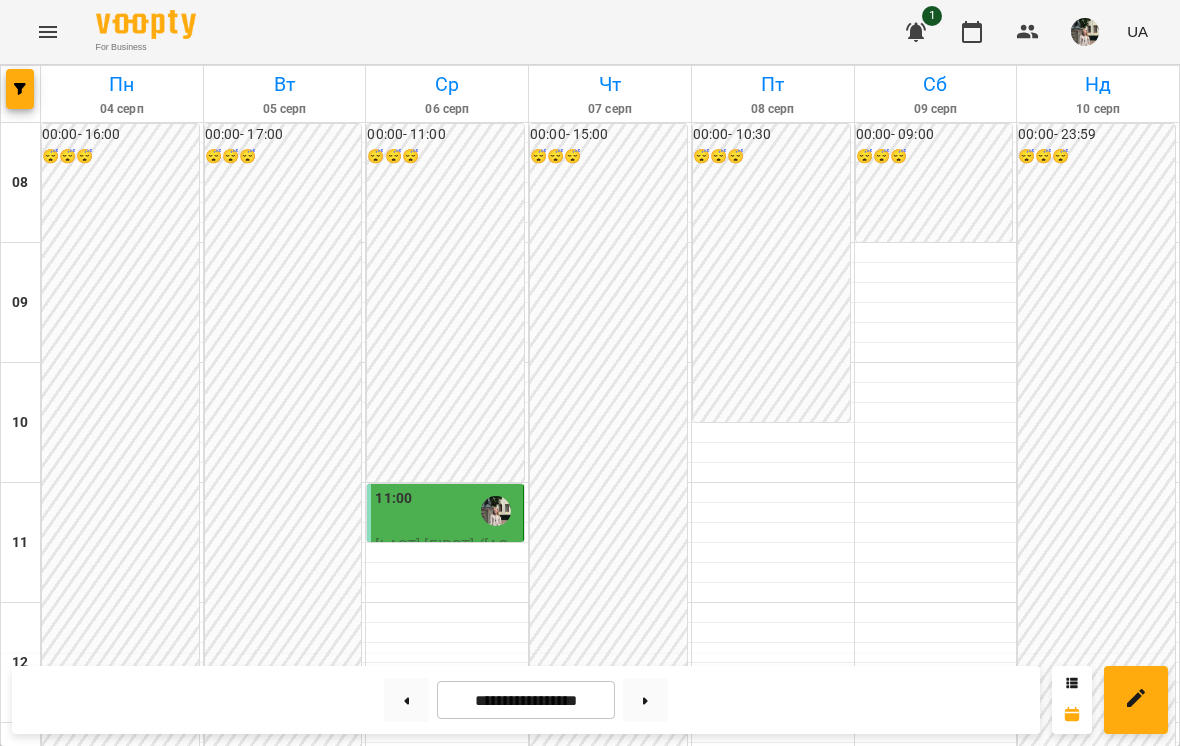 scroll, scrollTop: 939, scrollLeft: 0, axis: vertical 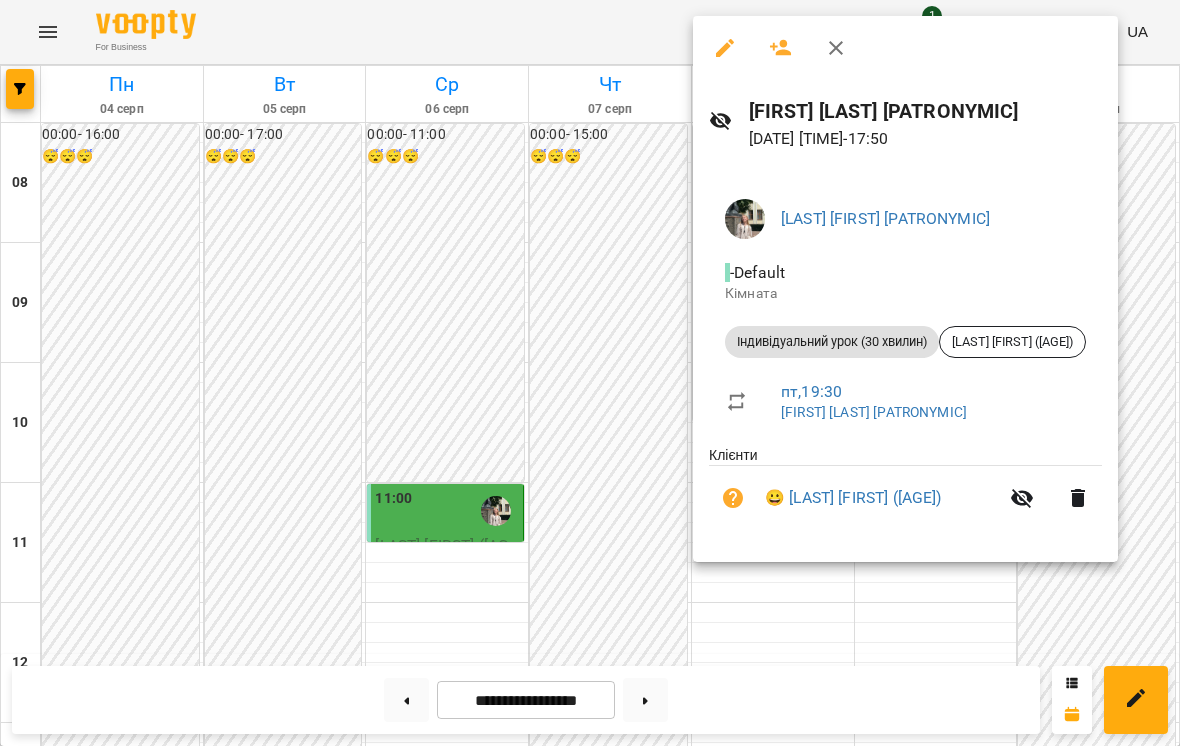 click at bounding box center [590, 373] 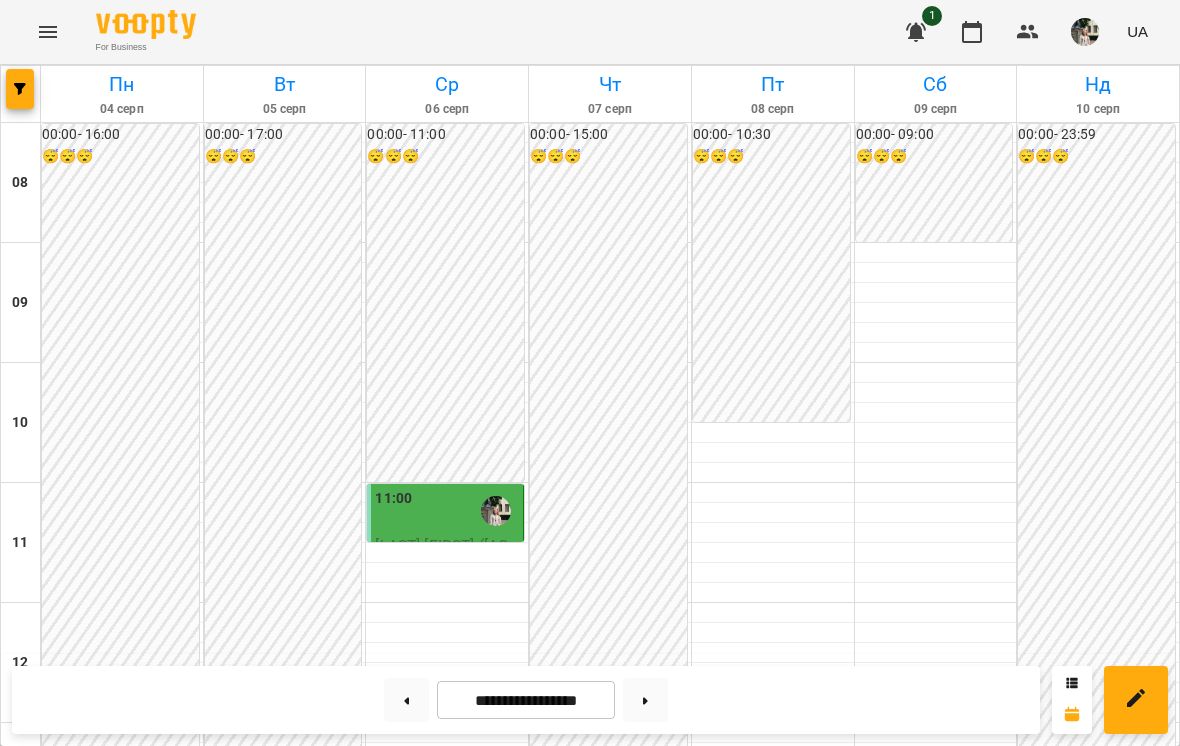 scroll, scrollTop: 888, scrollLeft: 0, axis: vertical 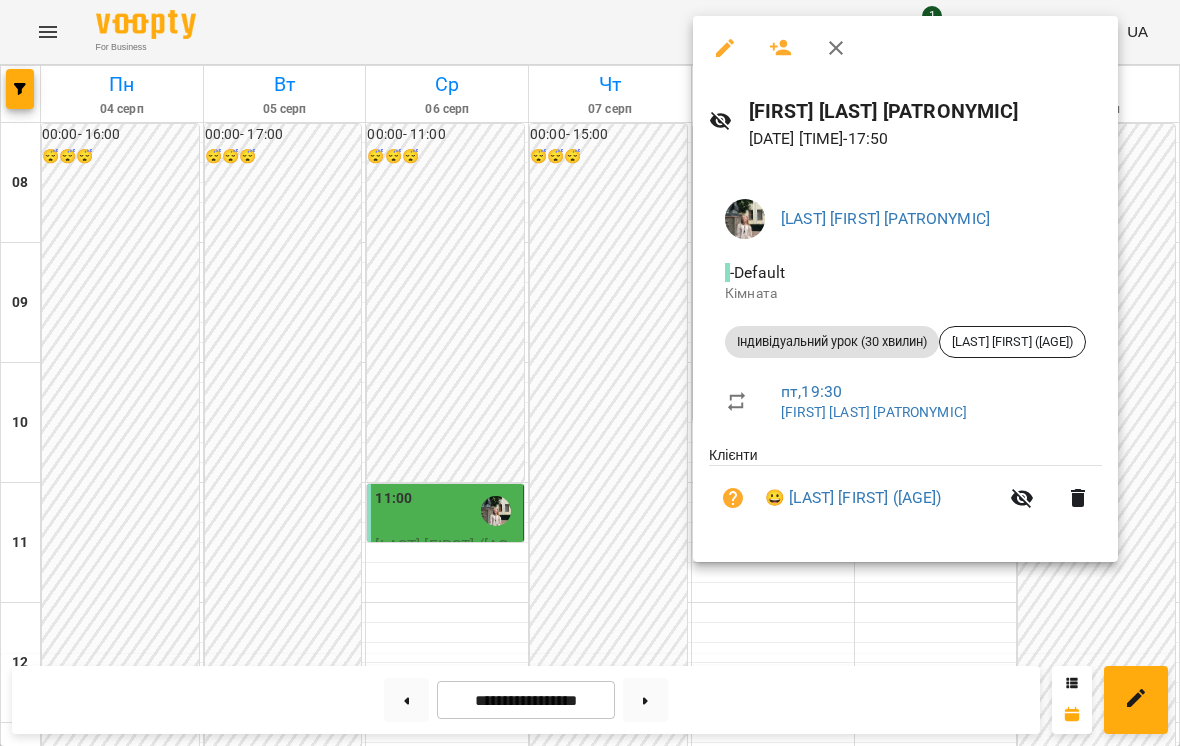 click at bounding box center [590, 373] 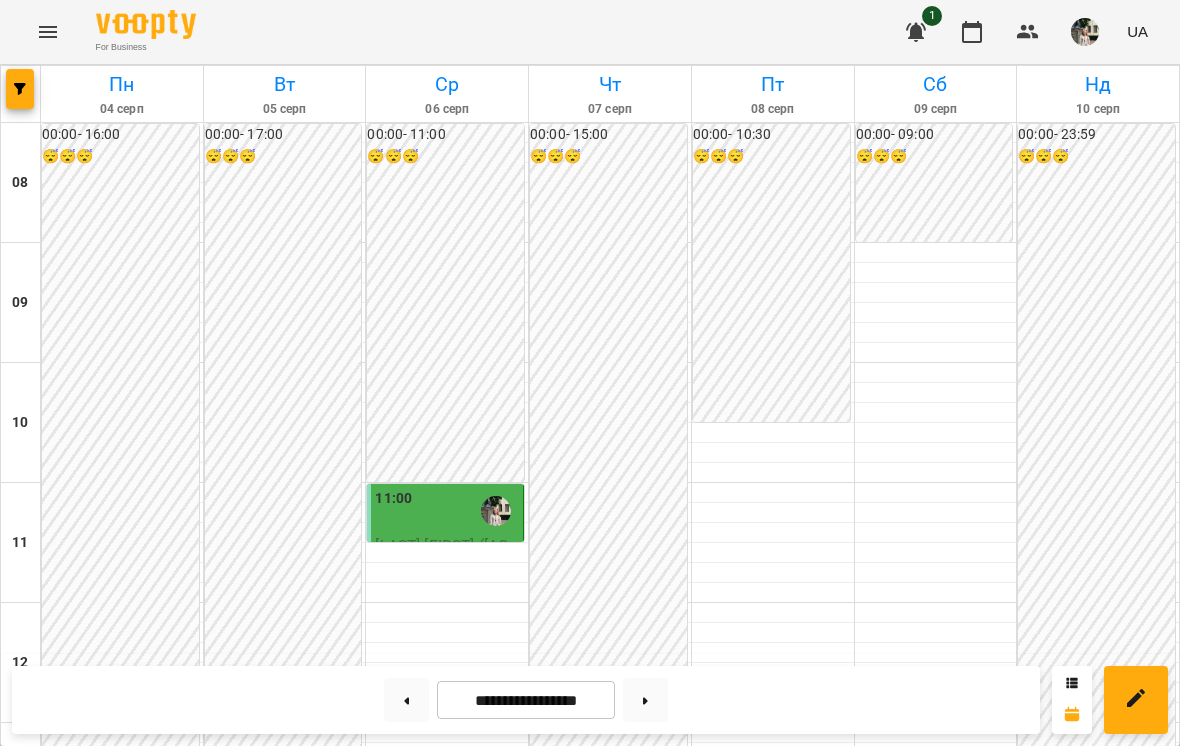 scroll, scrollTop: 801, scrollLeft: 0, axis: vertical 